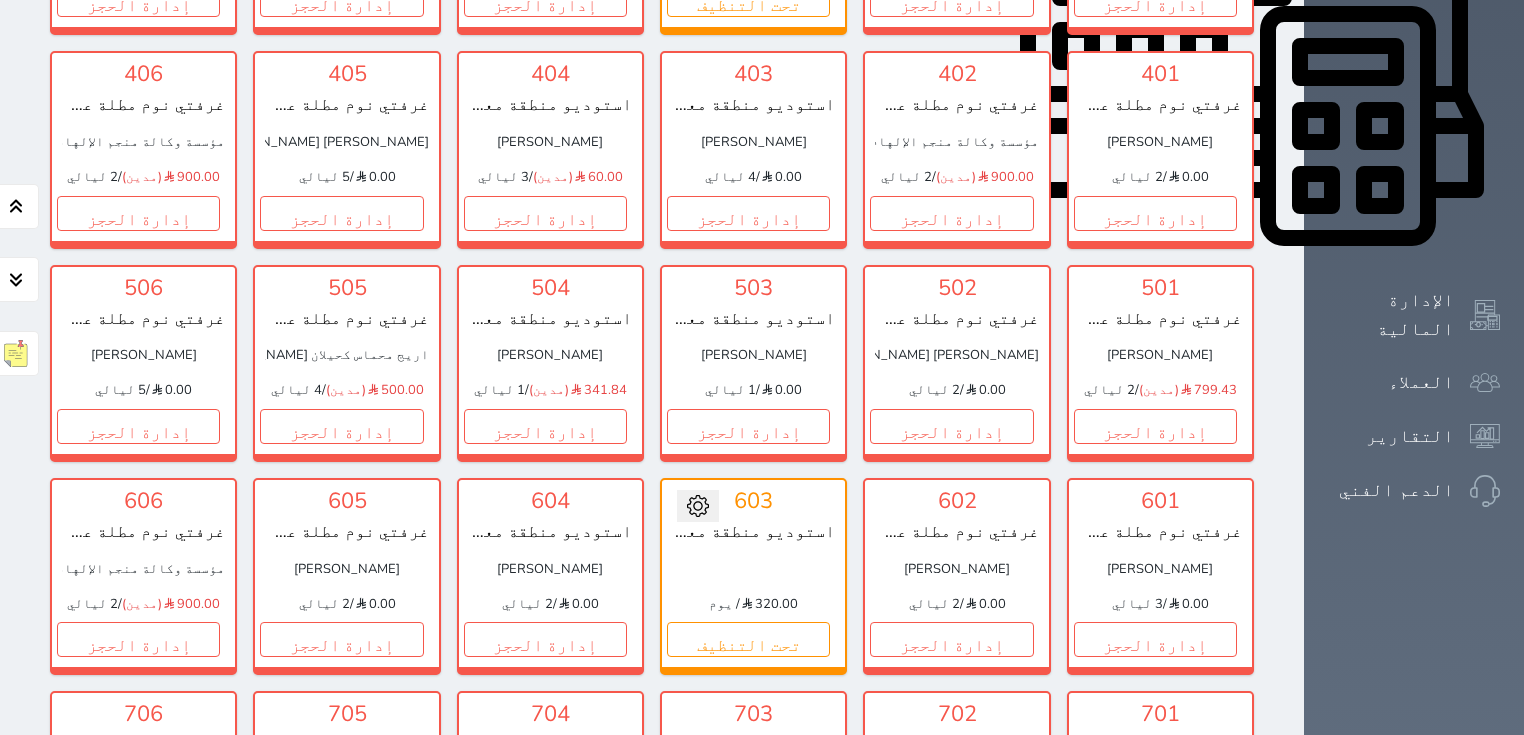 scroll, scrollTop: 906, scrollLeft: 0, axis: vertical 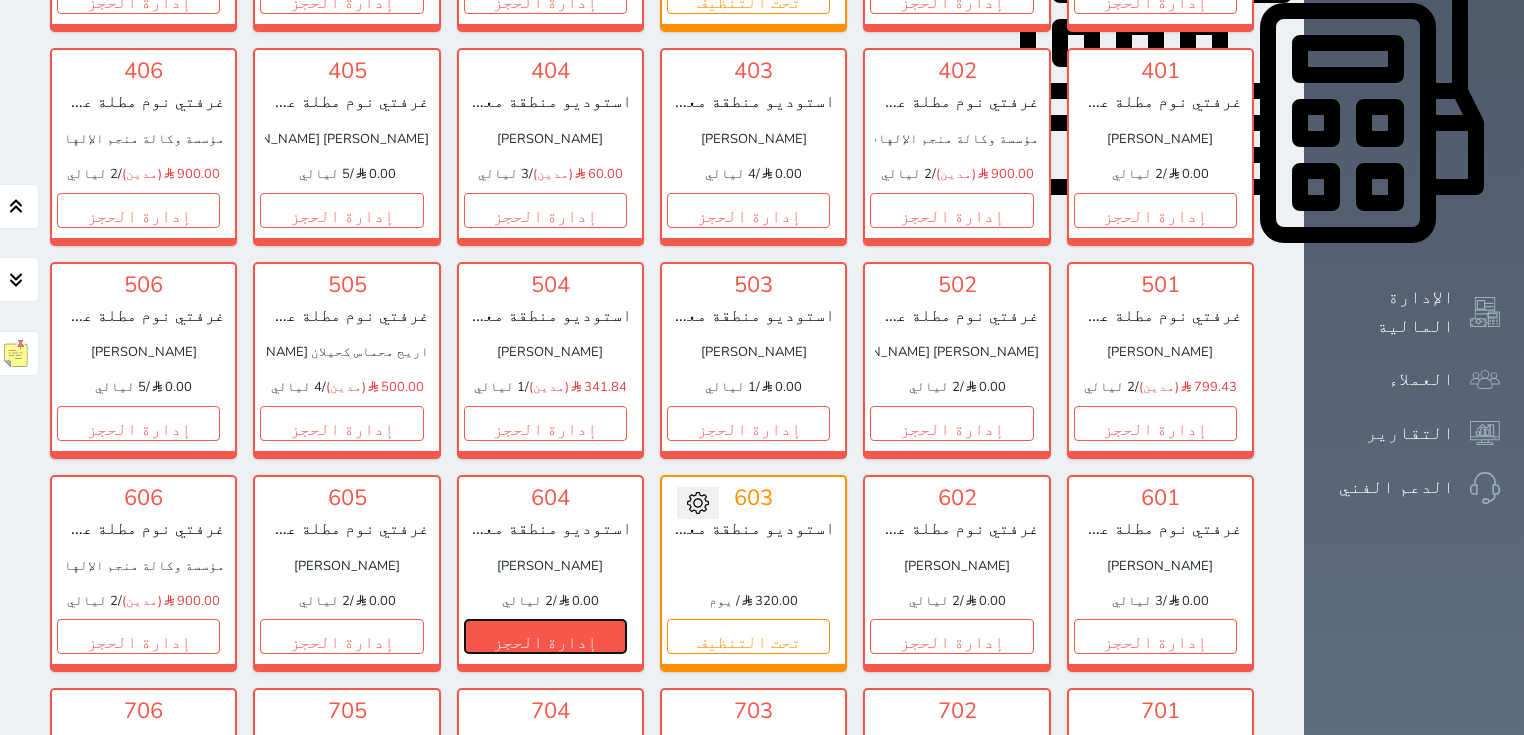 click on "إدارة الحجز" at bounding box center [545, 636] 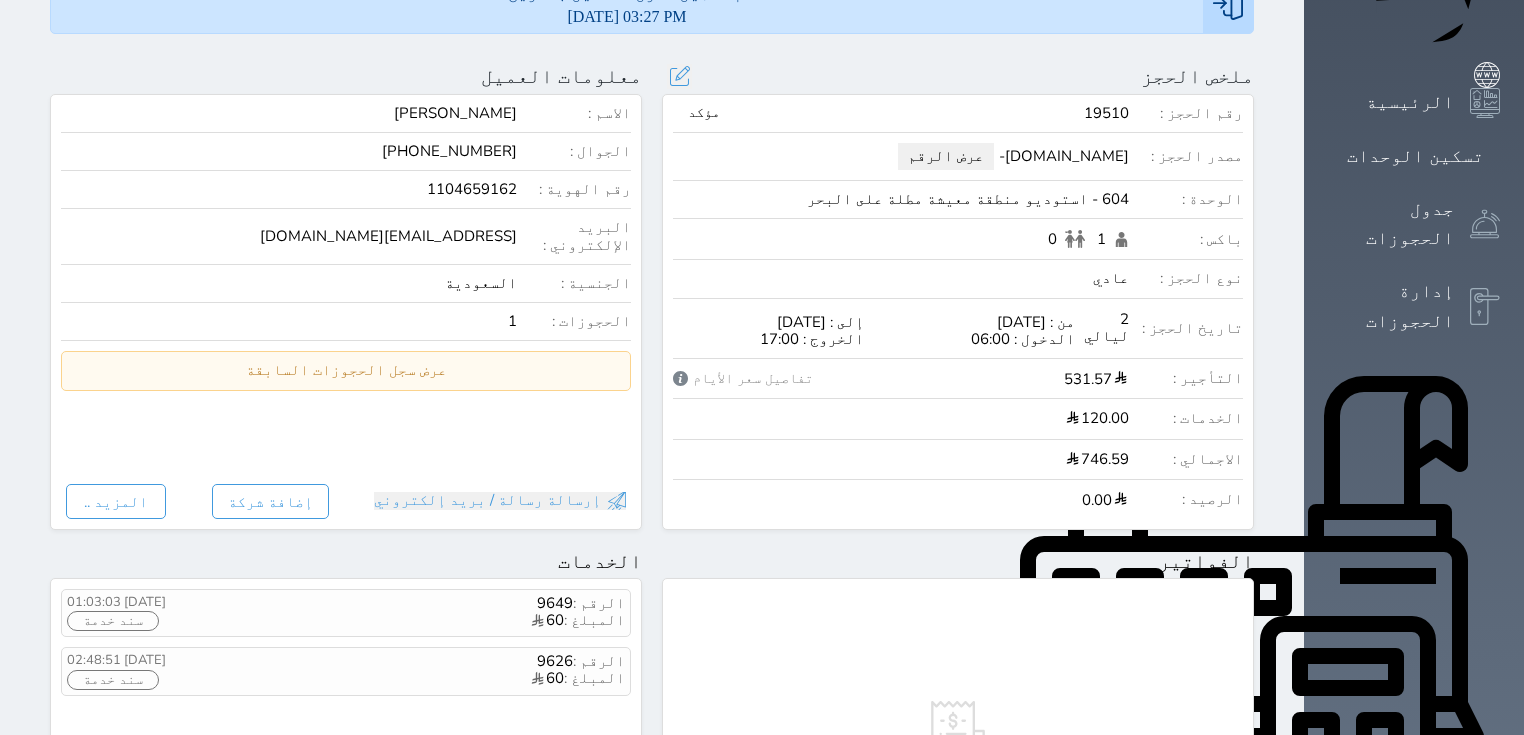 scroll, scrollTop: 0, scrollLeft: 0, axis: both 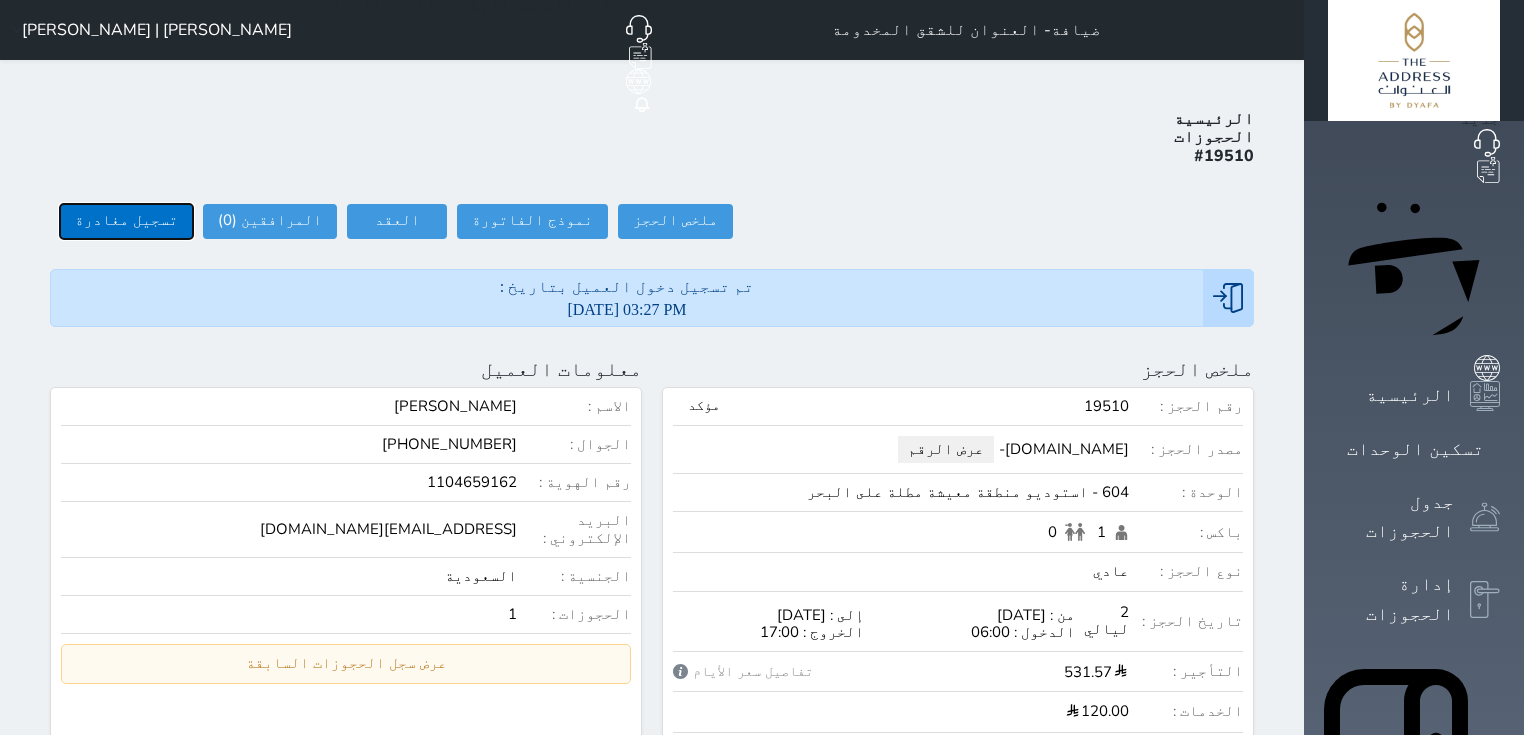 click on "تسجيل مغادرة" at bounding box center [126, 221] 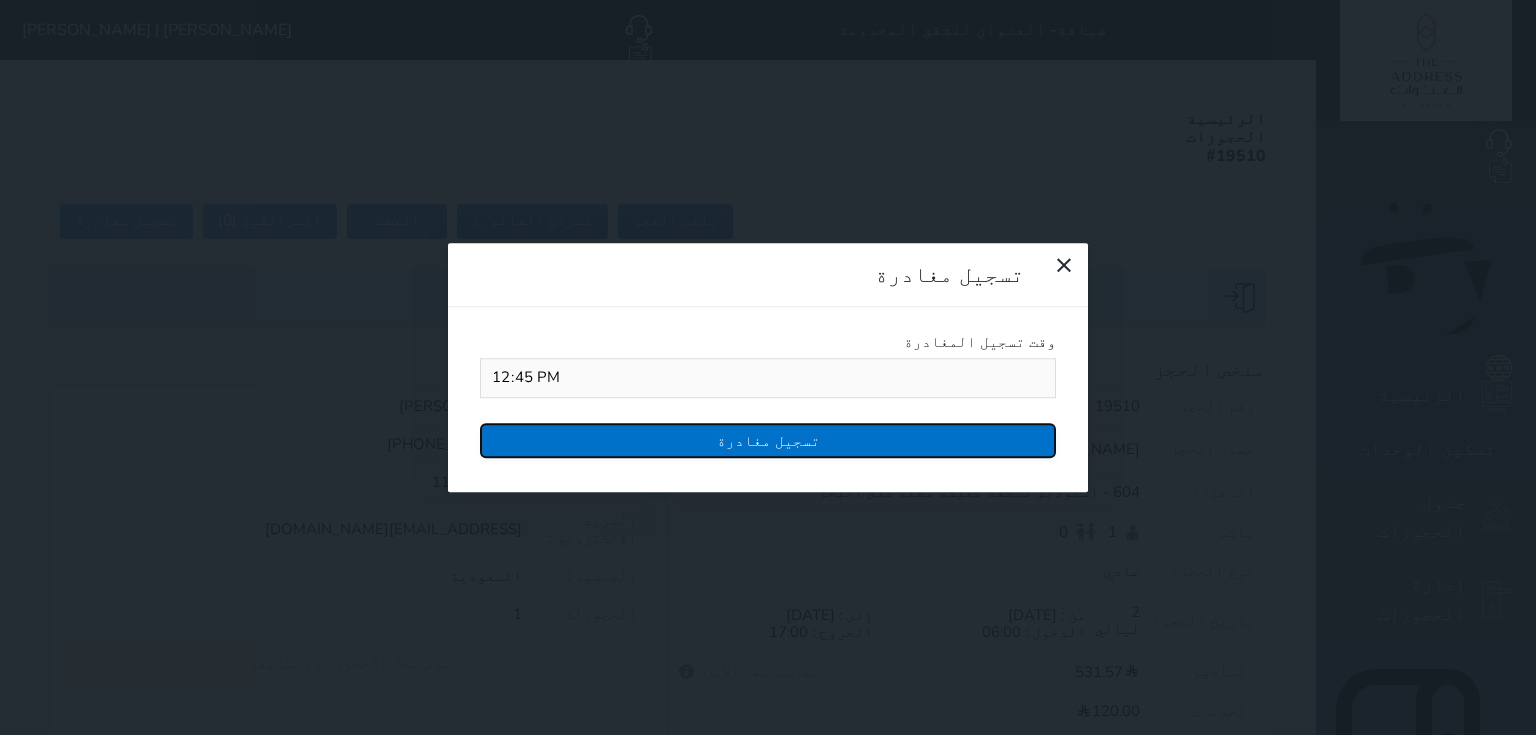 click on "تسجيل مغادرة" at bounding box center (768, 440) 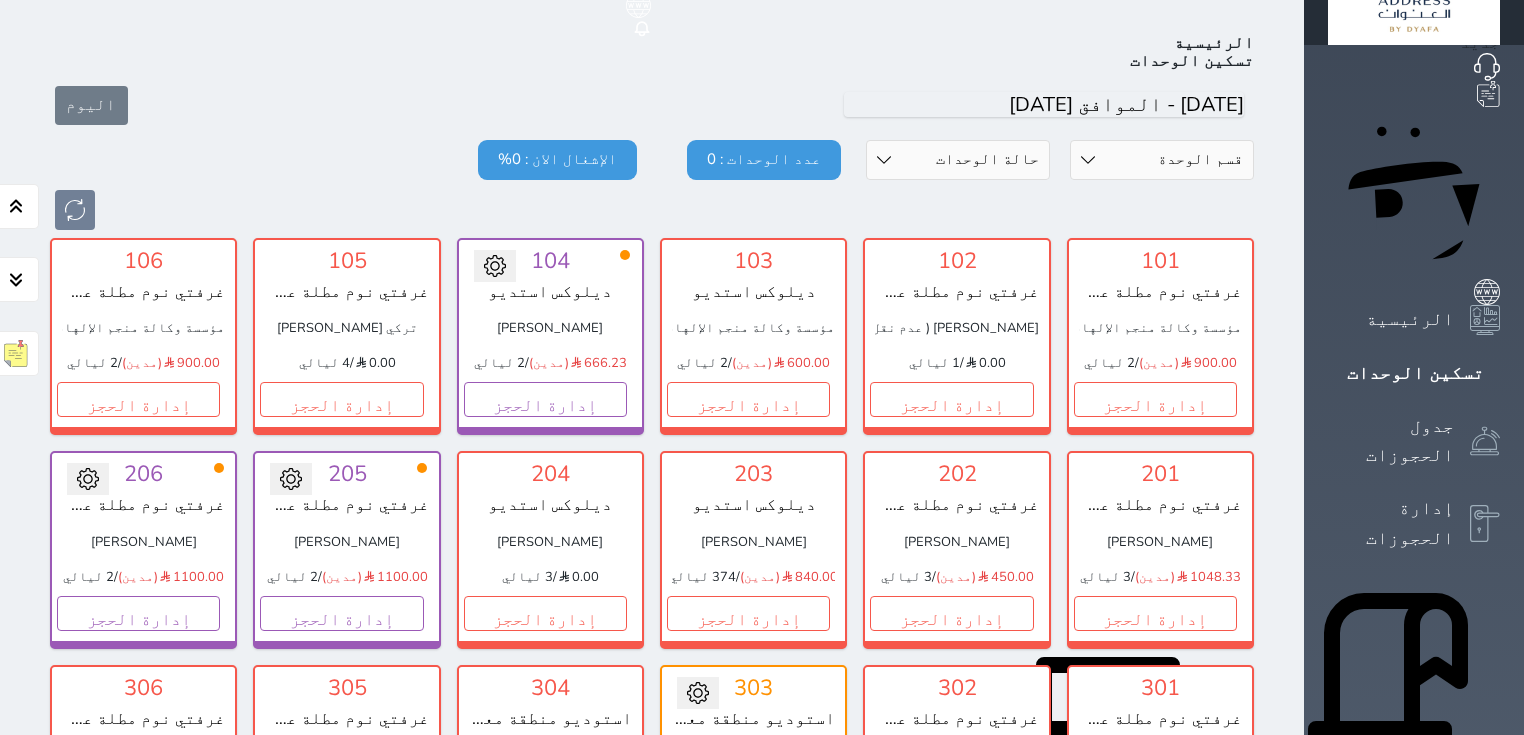 scroll, scrollTop: 78, scrollLeft: 0, axis: vertical 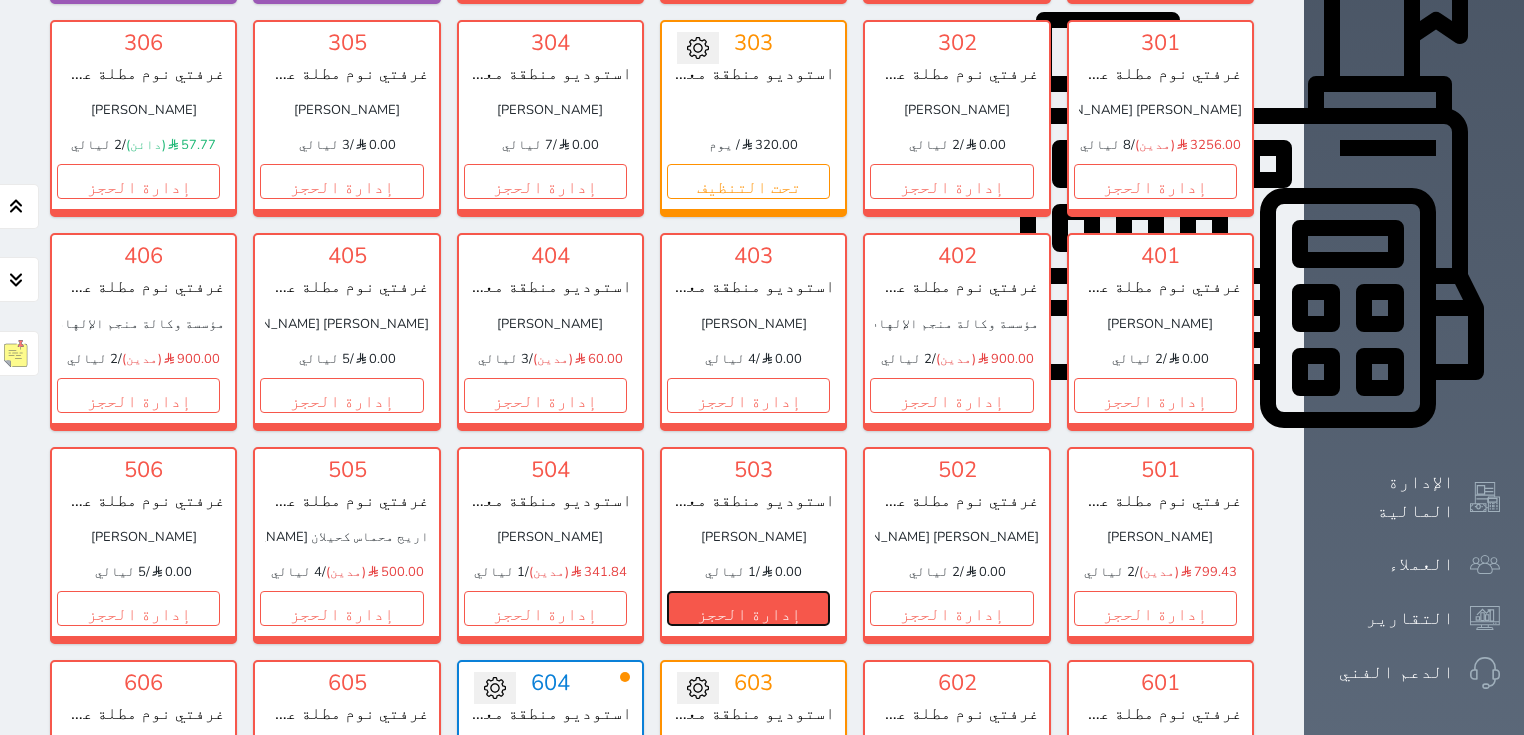 click on "إدارة الحجز" at bounding box center [748, 608] 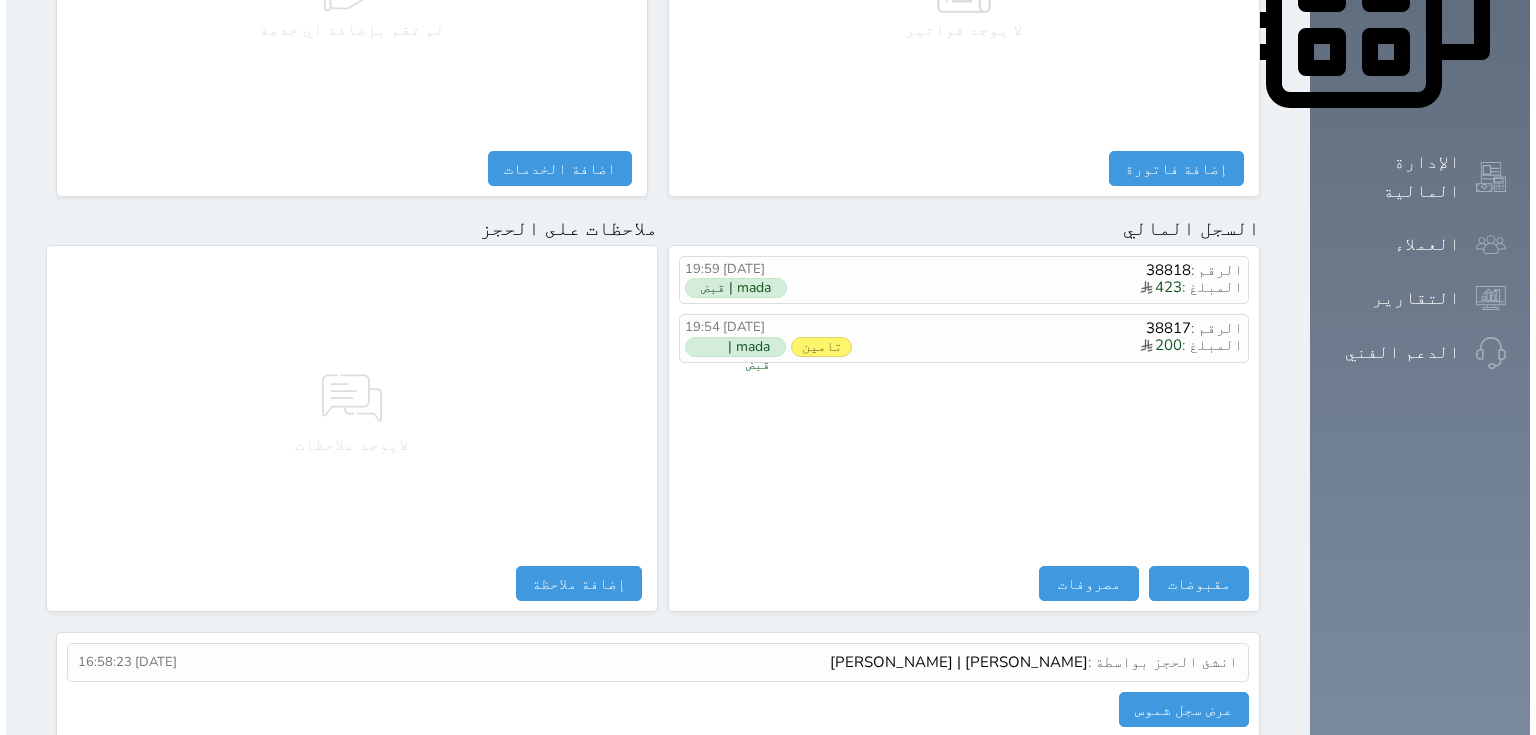scroll, scrollTop: 1042, scrollLeft: 0, axis: vertical 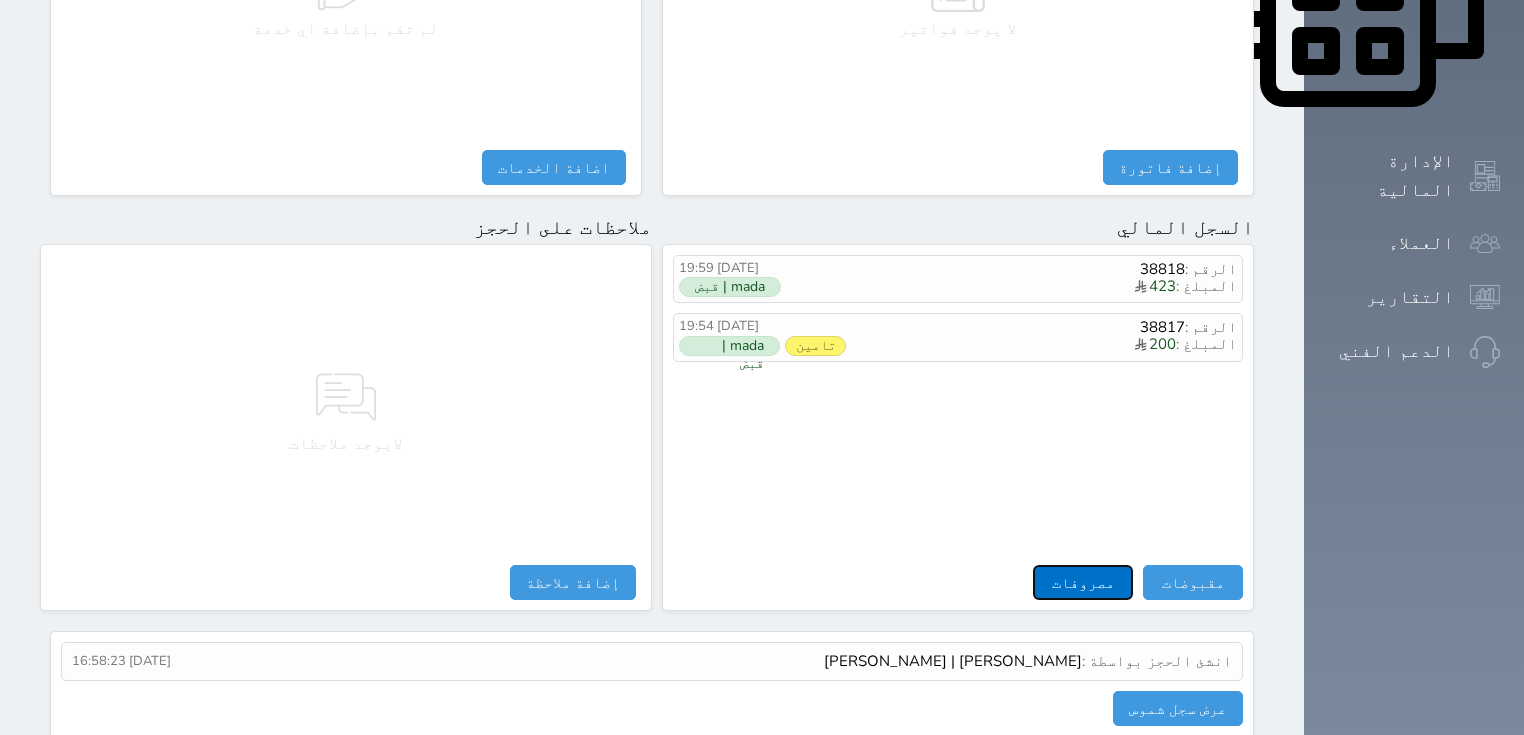 click on "مصروفات" at bounding box center [1083, 582] 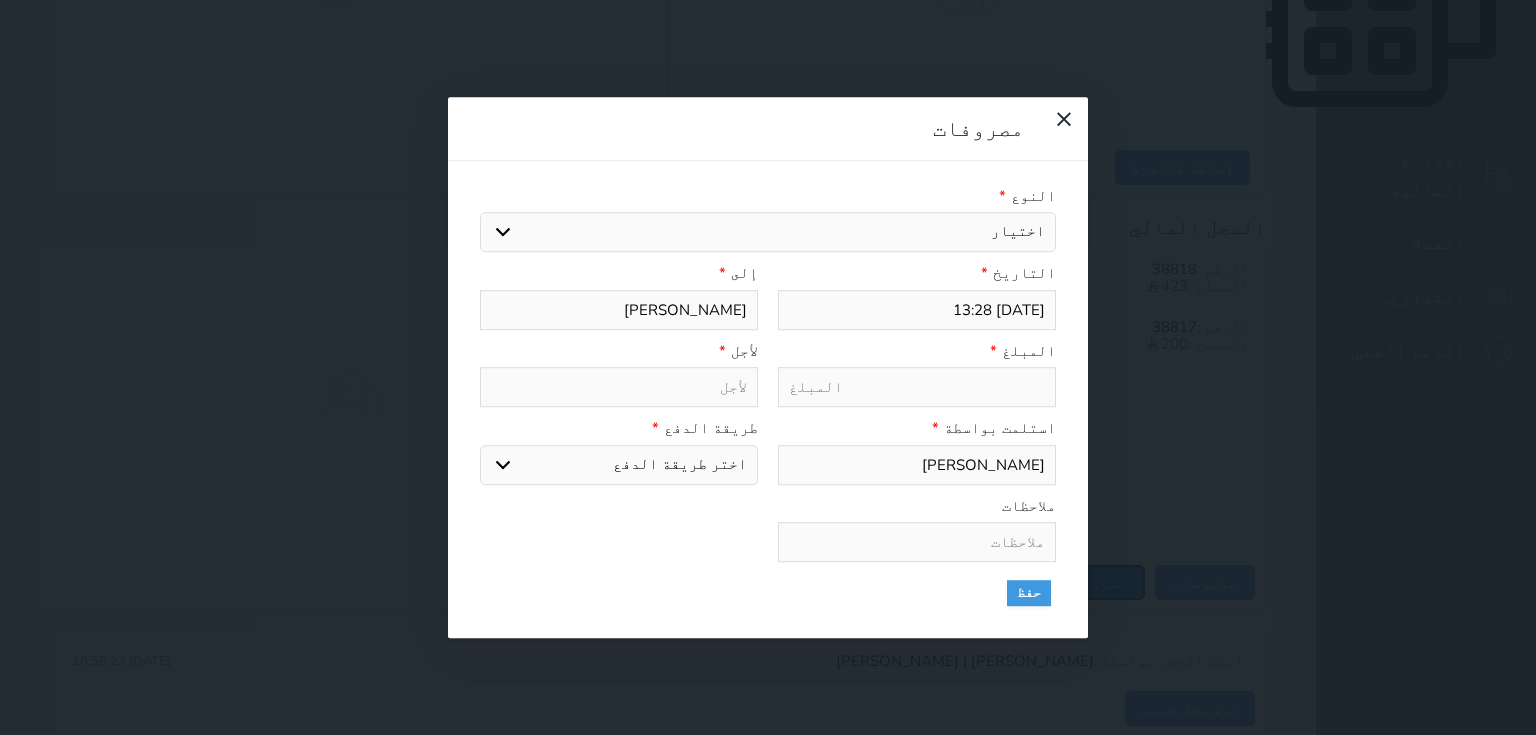 select 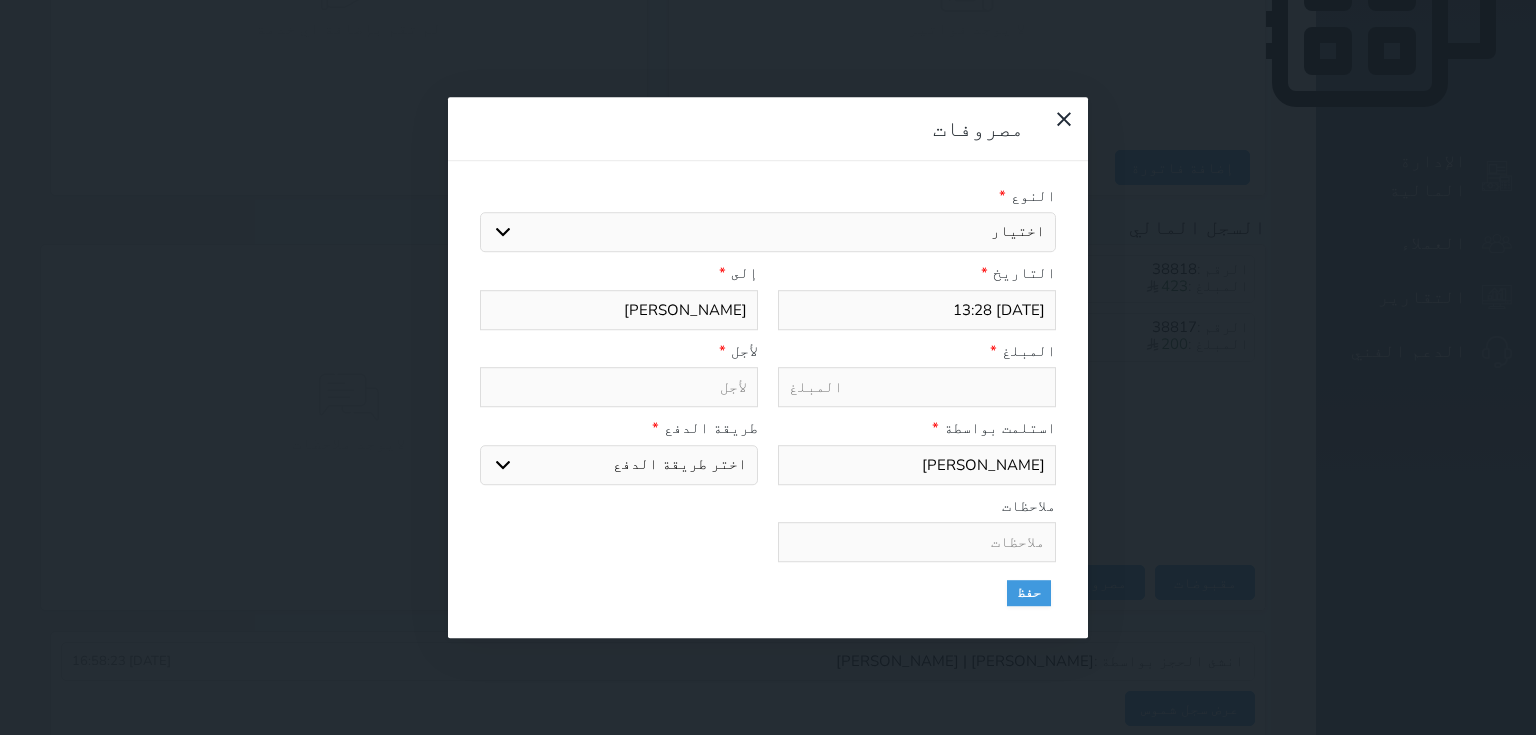 click on "اختيار   مرتجع إيجار رواتب صيانة مصروفات عامة استرجاع تامين استرجاع العربون" at bounding box center [768, 232] 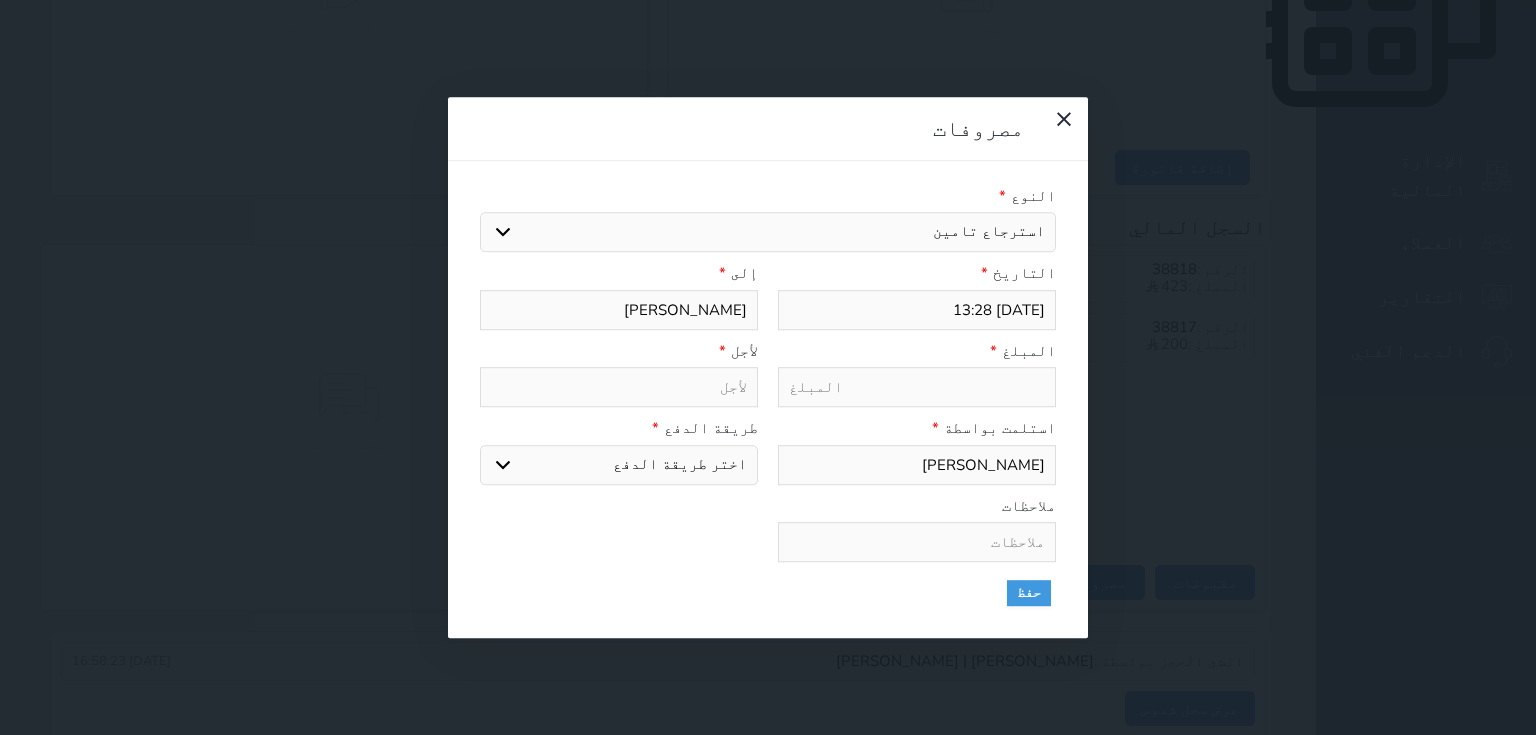 click on "اختيار   مرتجع إيجار رواتب صيانة مصروفات عامة استرجاع تامين استرجاع العربون" at bounding box center [768, 232] 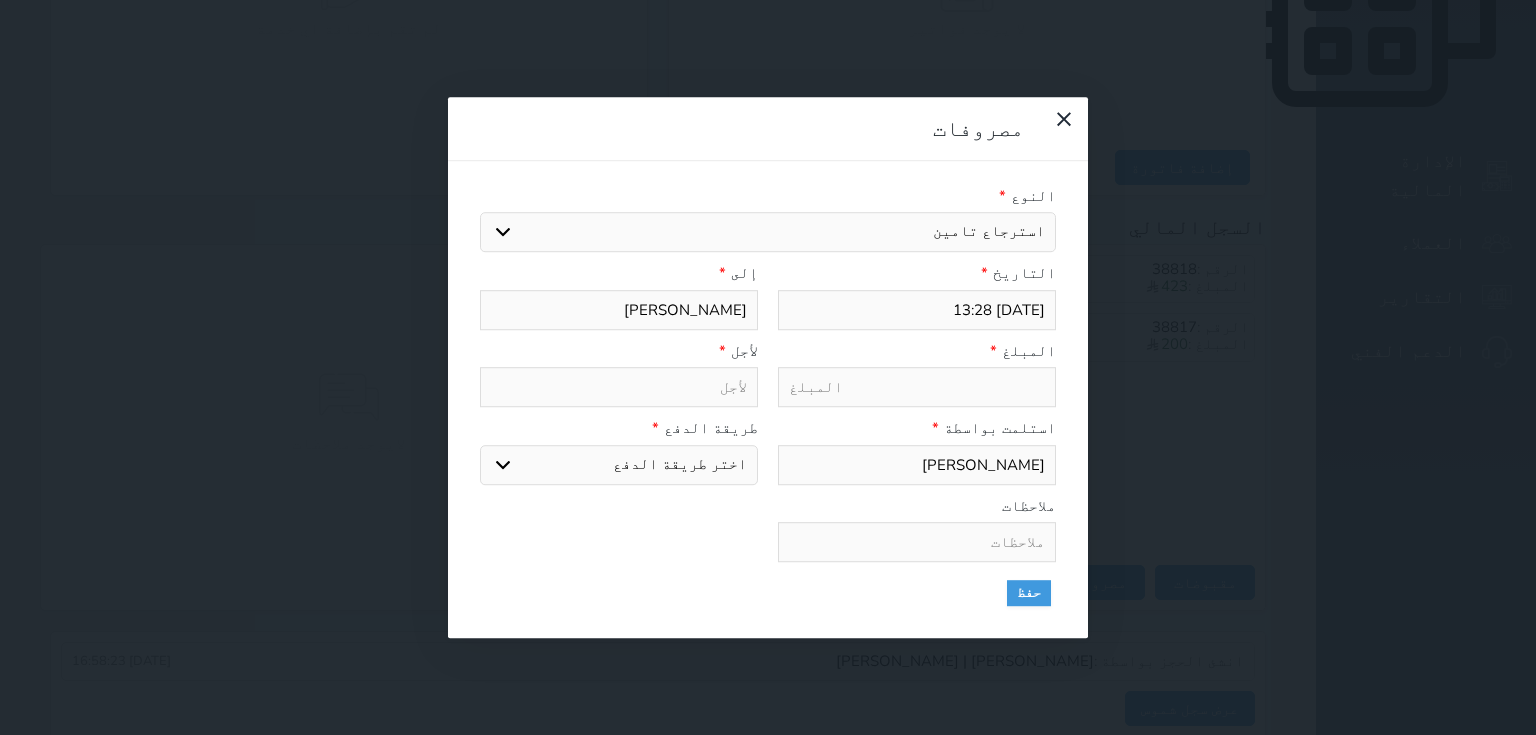 select 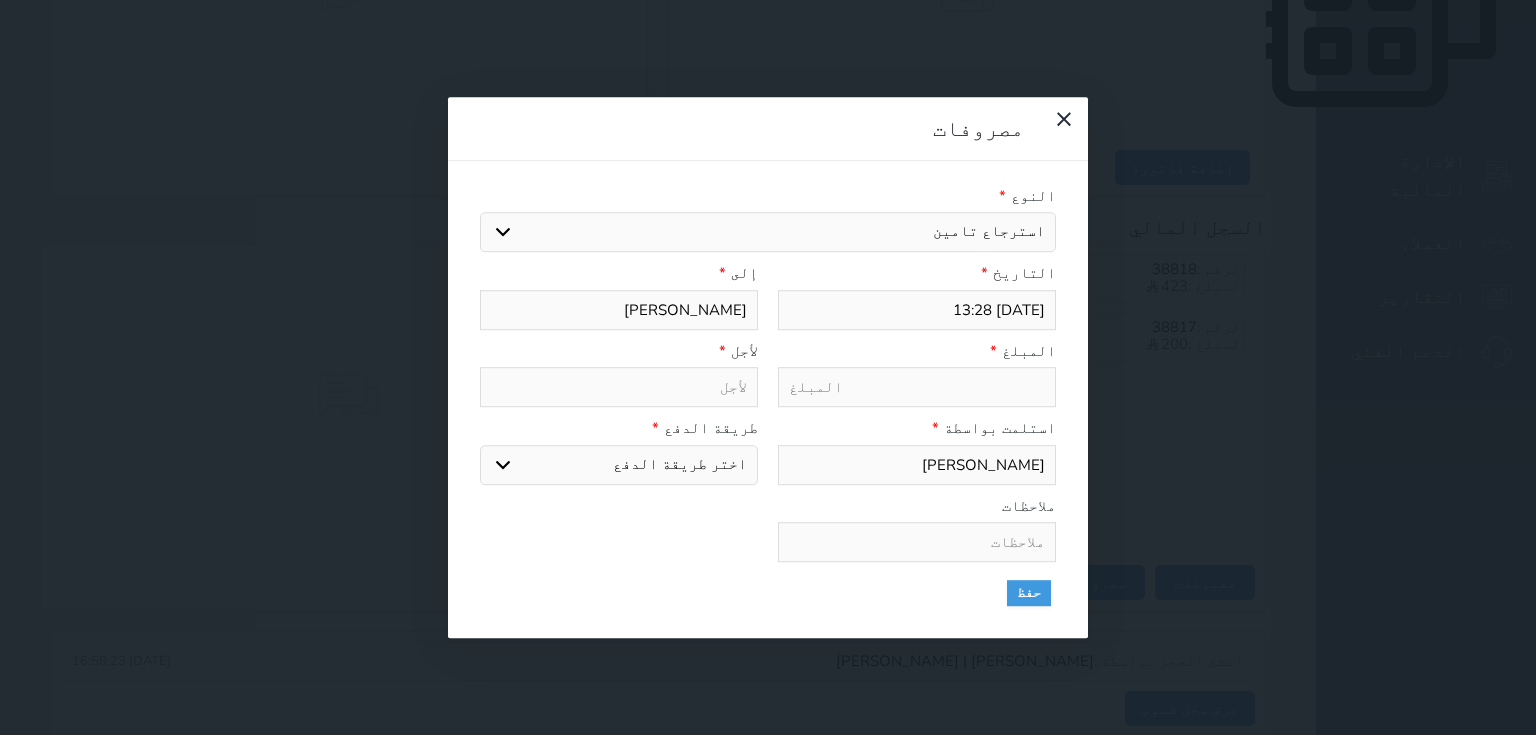 type on "200" 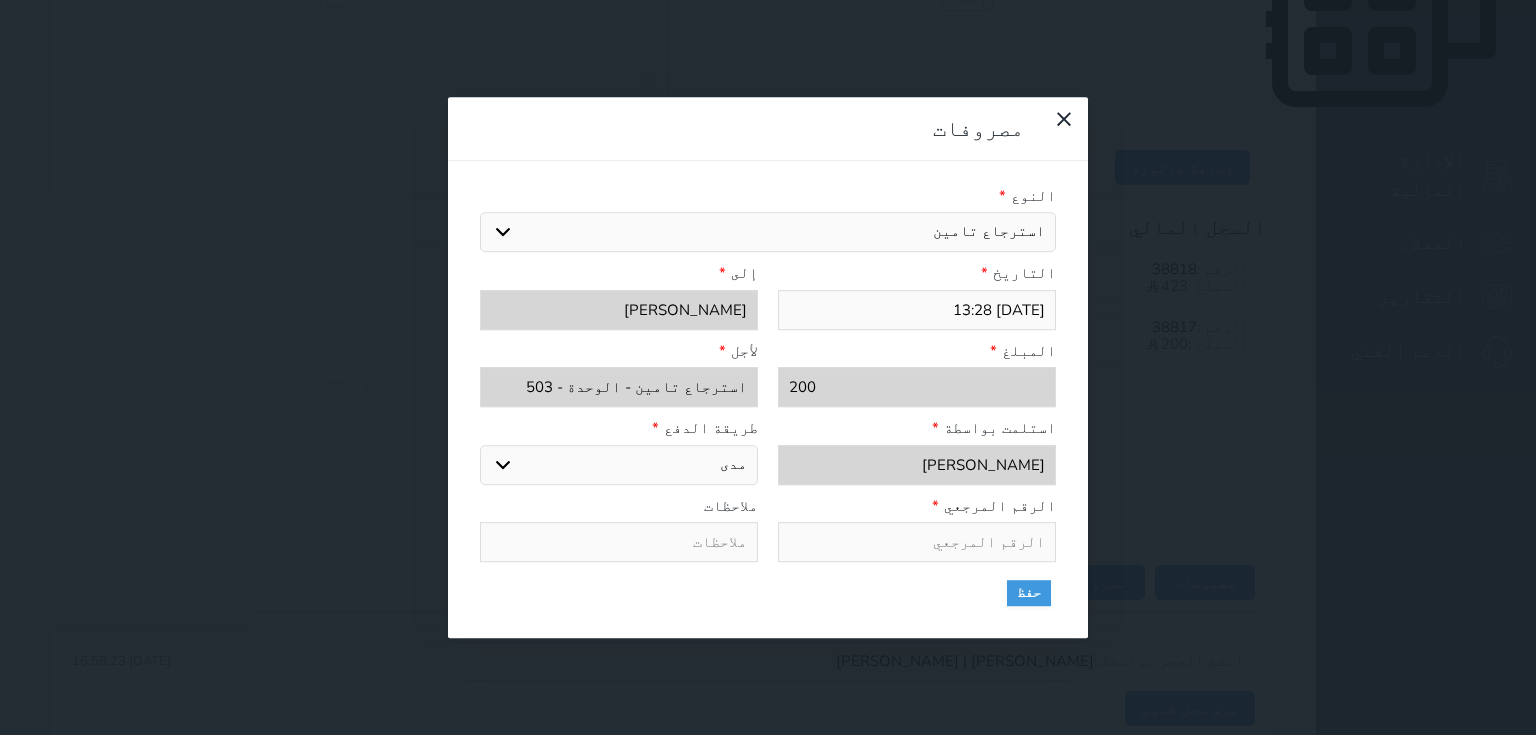 click on "اختر طريقة الدفع   دفع نقدى   تحويل بنكى   مدى   بطاقة ائتمان" at bounding box center (619, 465) 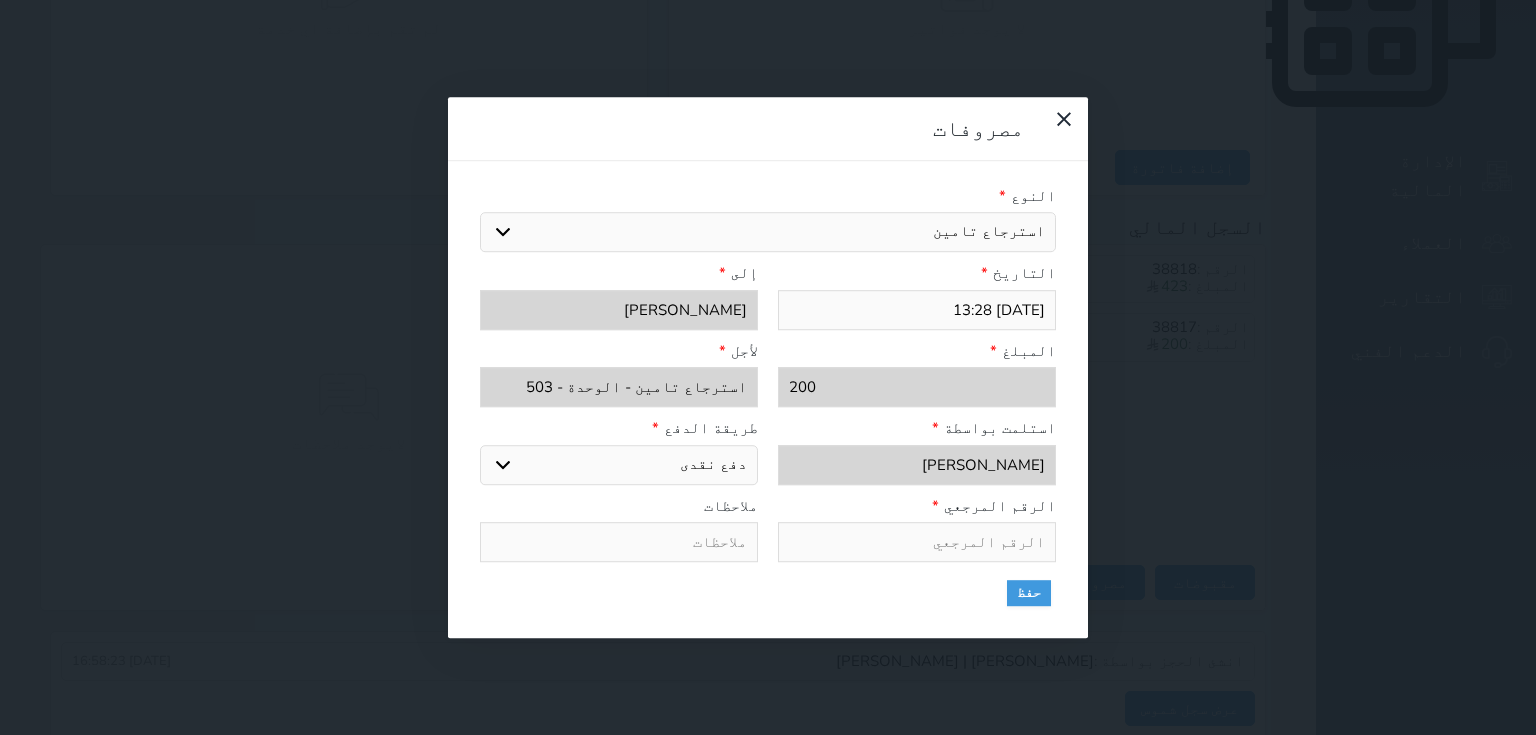 click on "اختر طريقة الدفع   دفع نقدى   تحويل بنكى   مدى   بطاقة ائتمان" at bounding box center (619, 465) 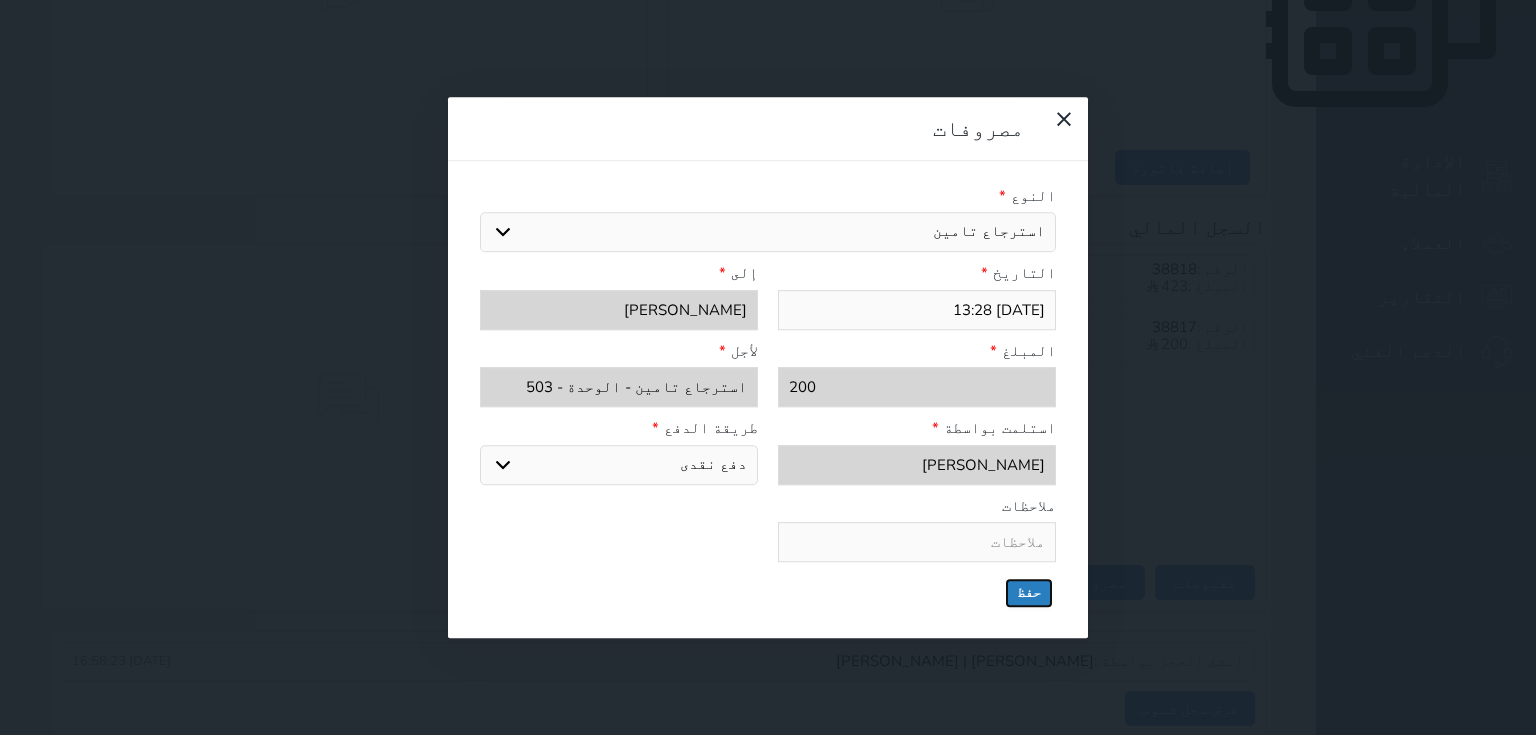 click on "حفظ" at bounding box center (1029, 593) 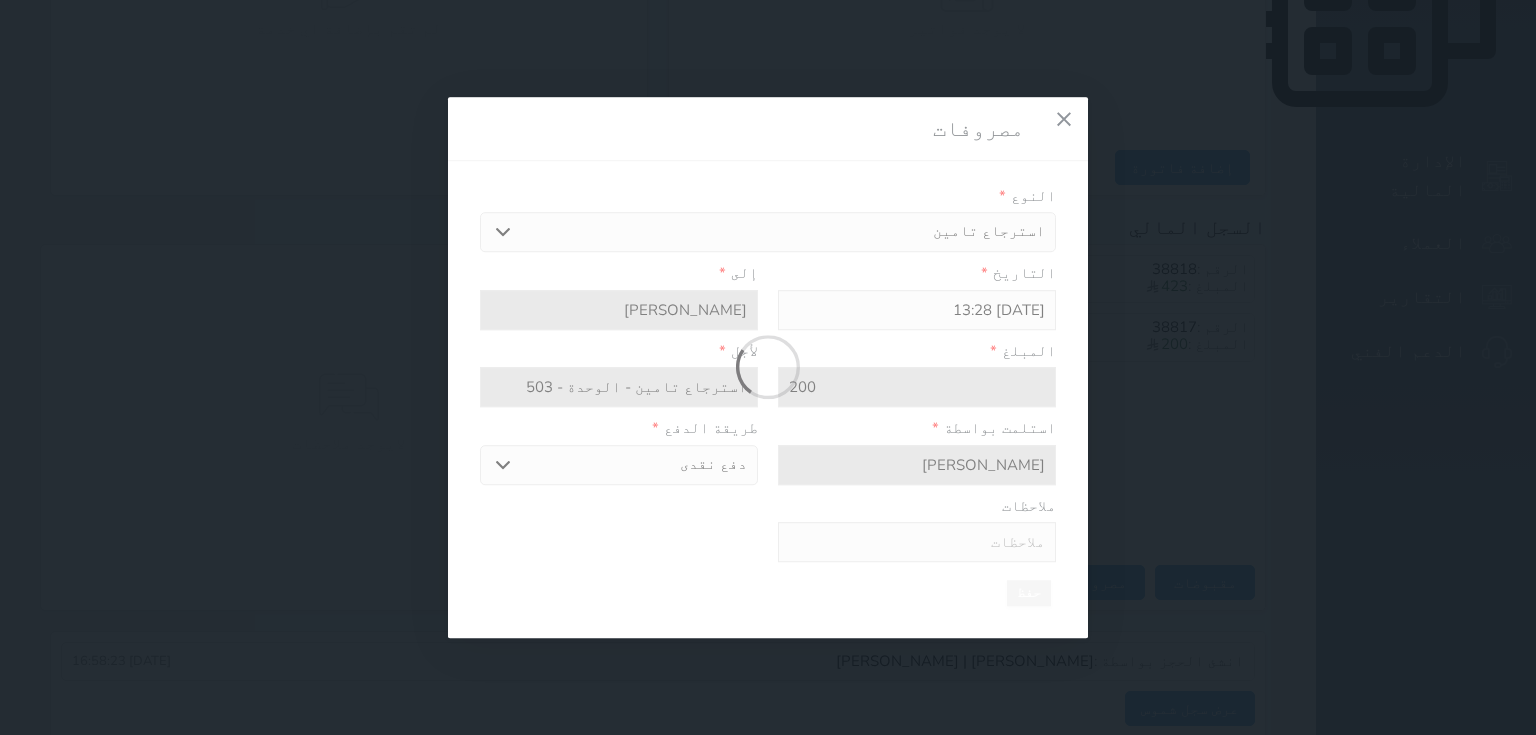 select 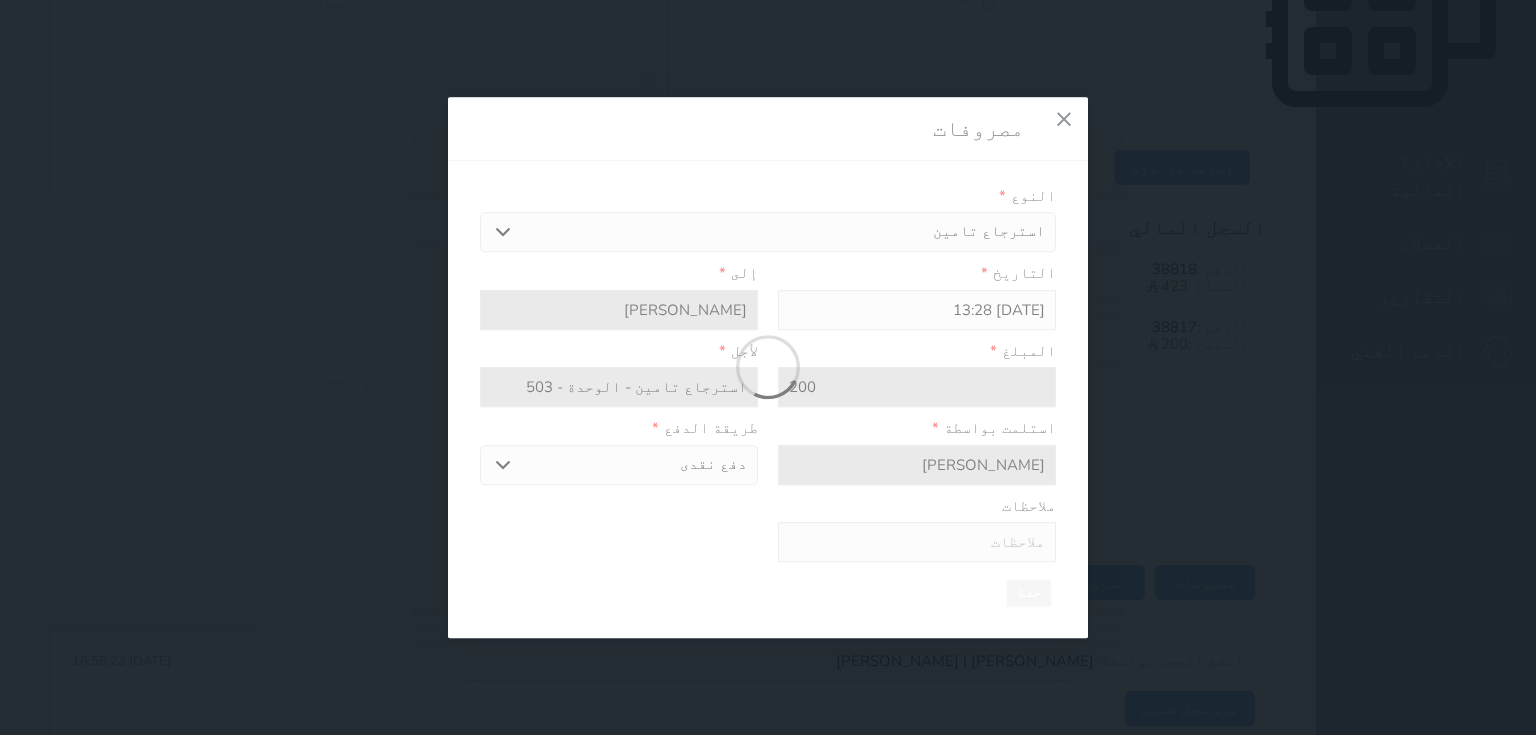 type 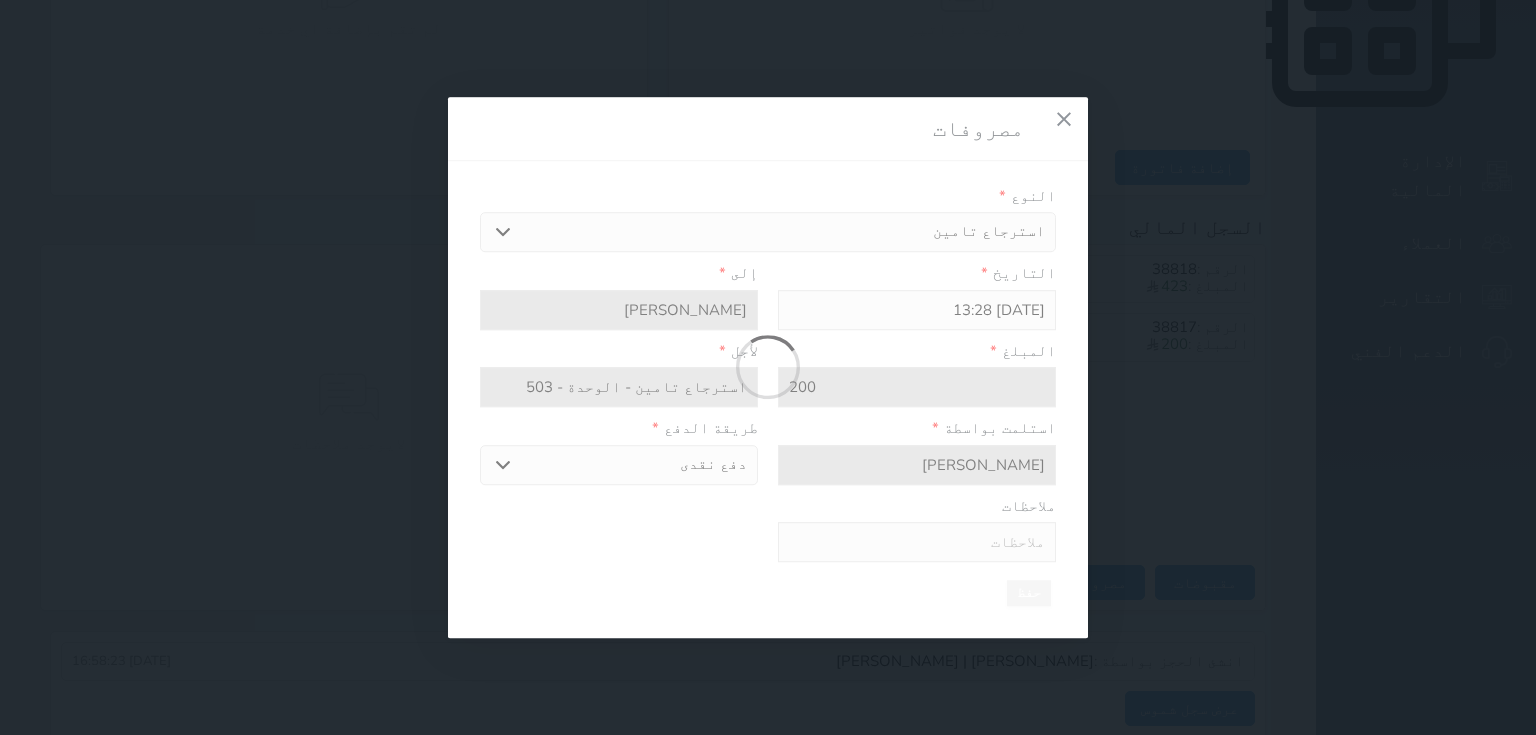 type on "0" 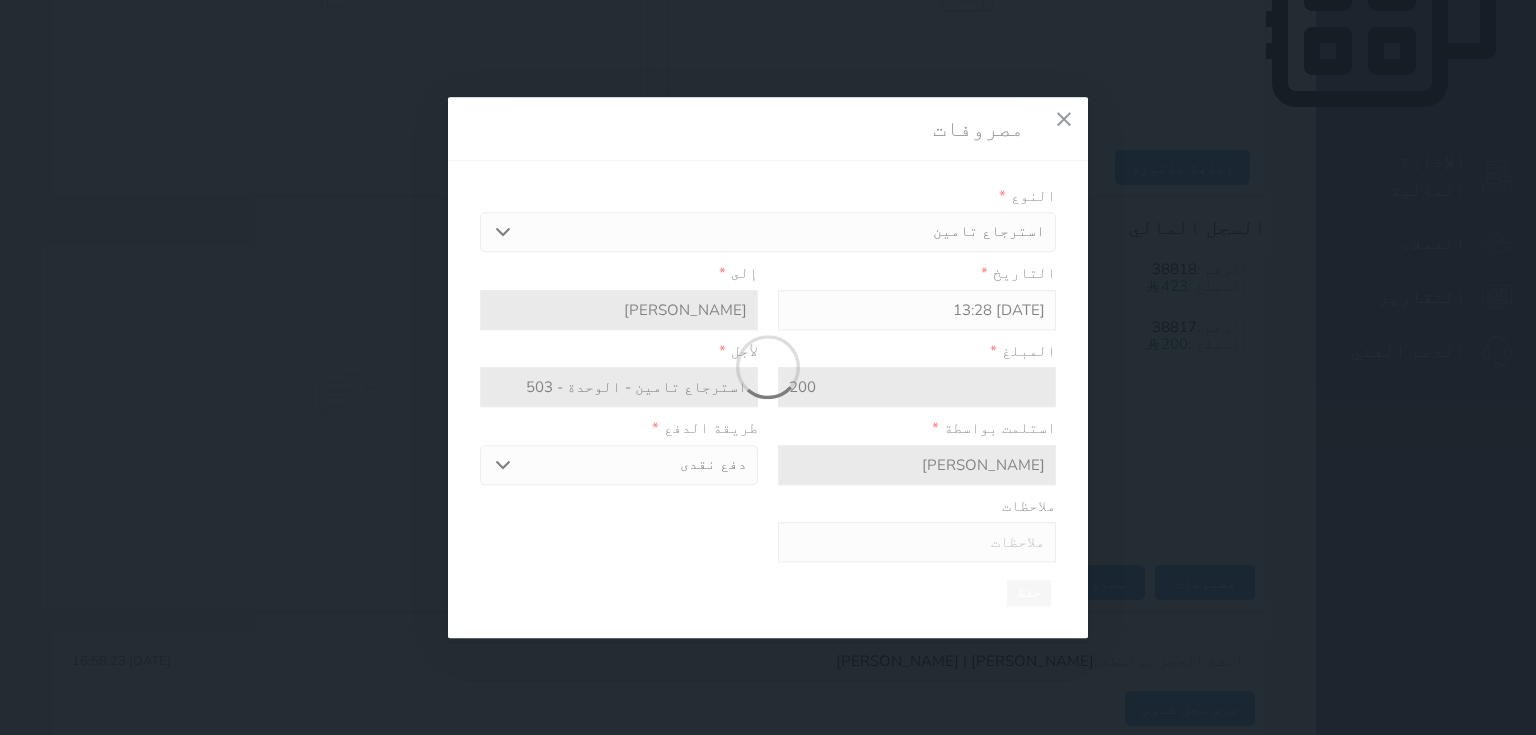 select 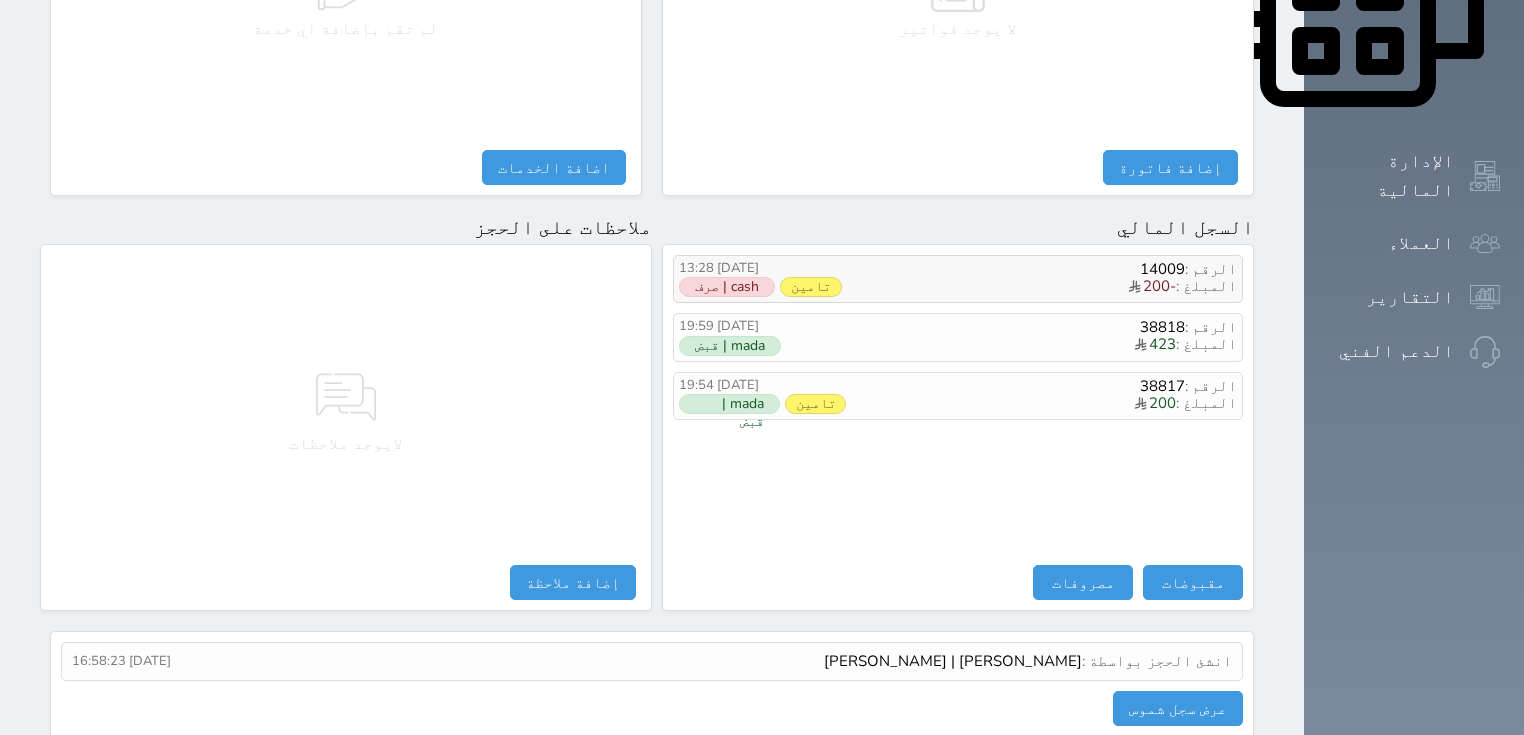 click on "الرقم :  14009" at bounding box center (1041, 269) 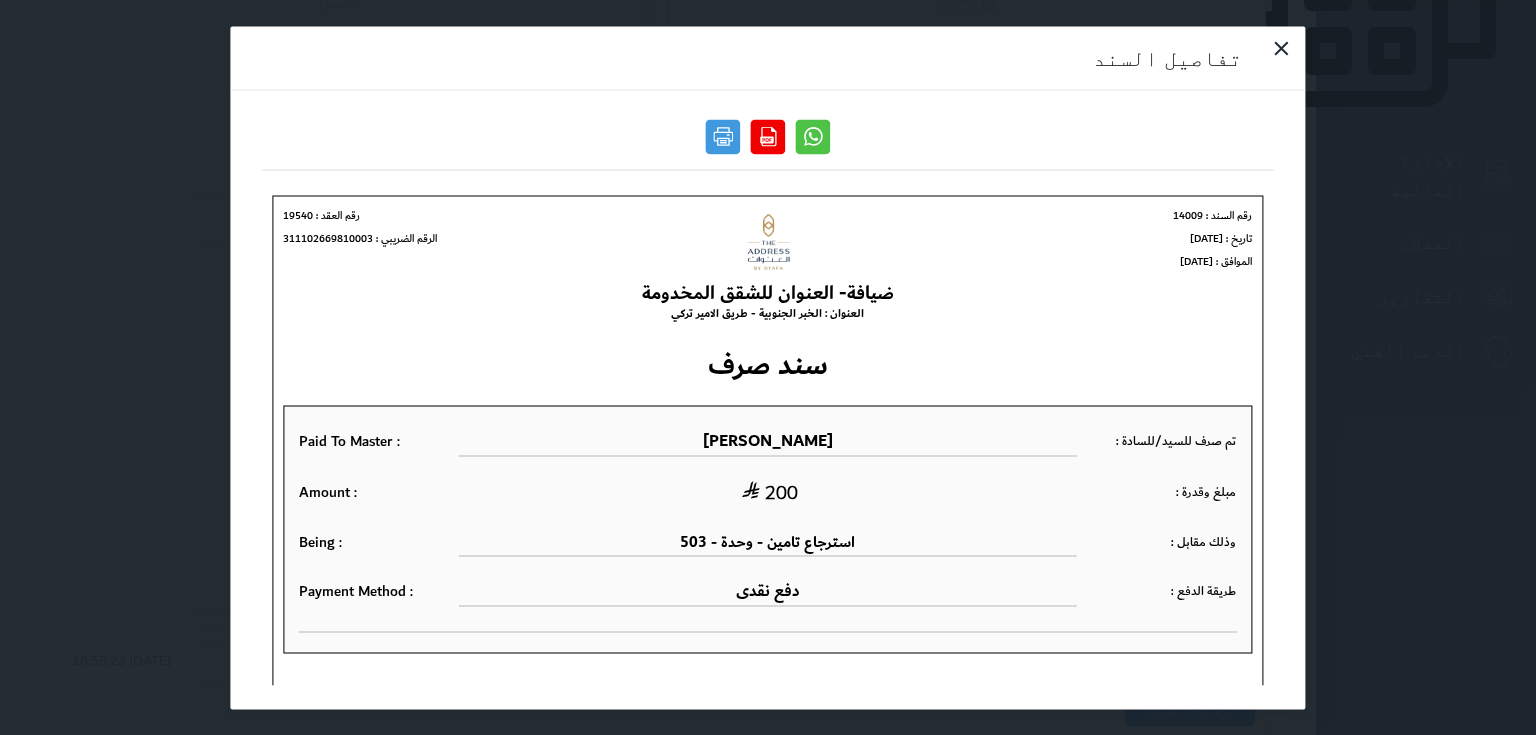 scroll, scrollTop: 0, scrollLeft: 0, axis: both 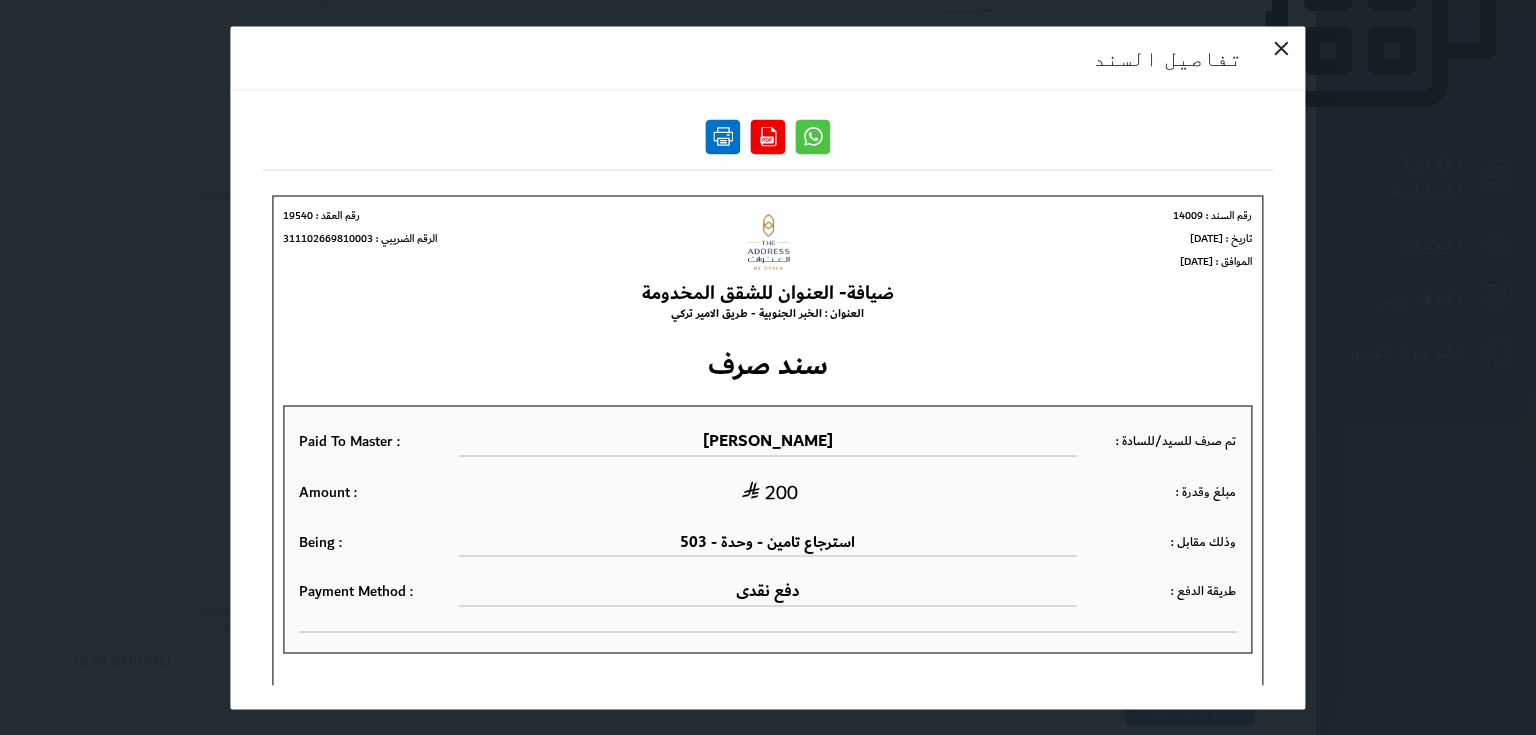 click at bounding box center [723, 136] 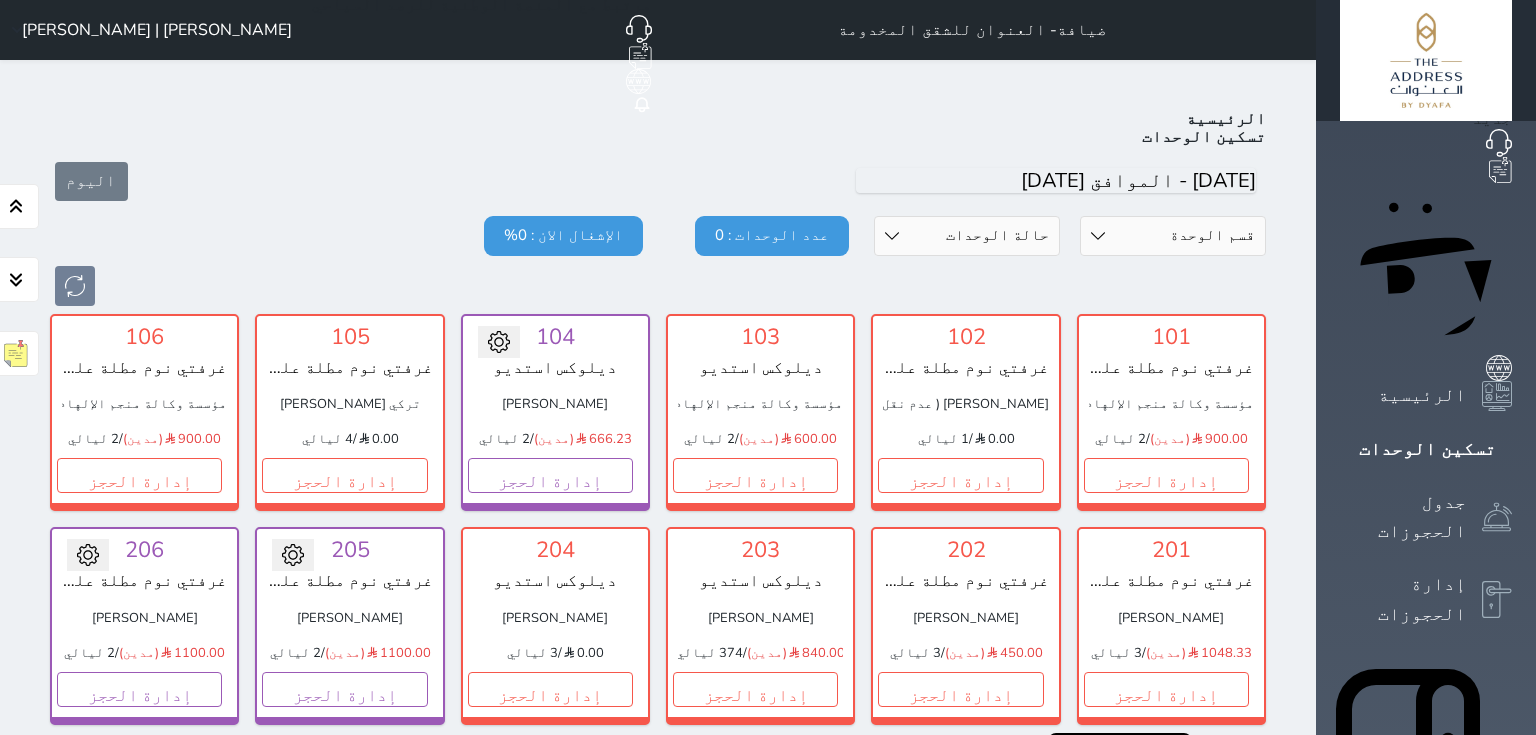 scroll, scrollTop: 78, scrollLeft: 0, axis: vertical 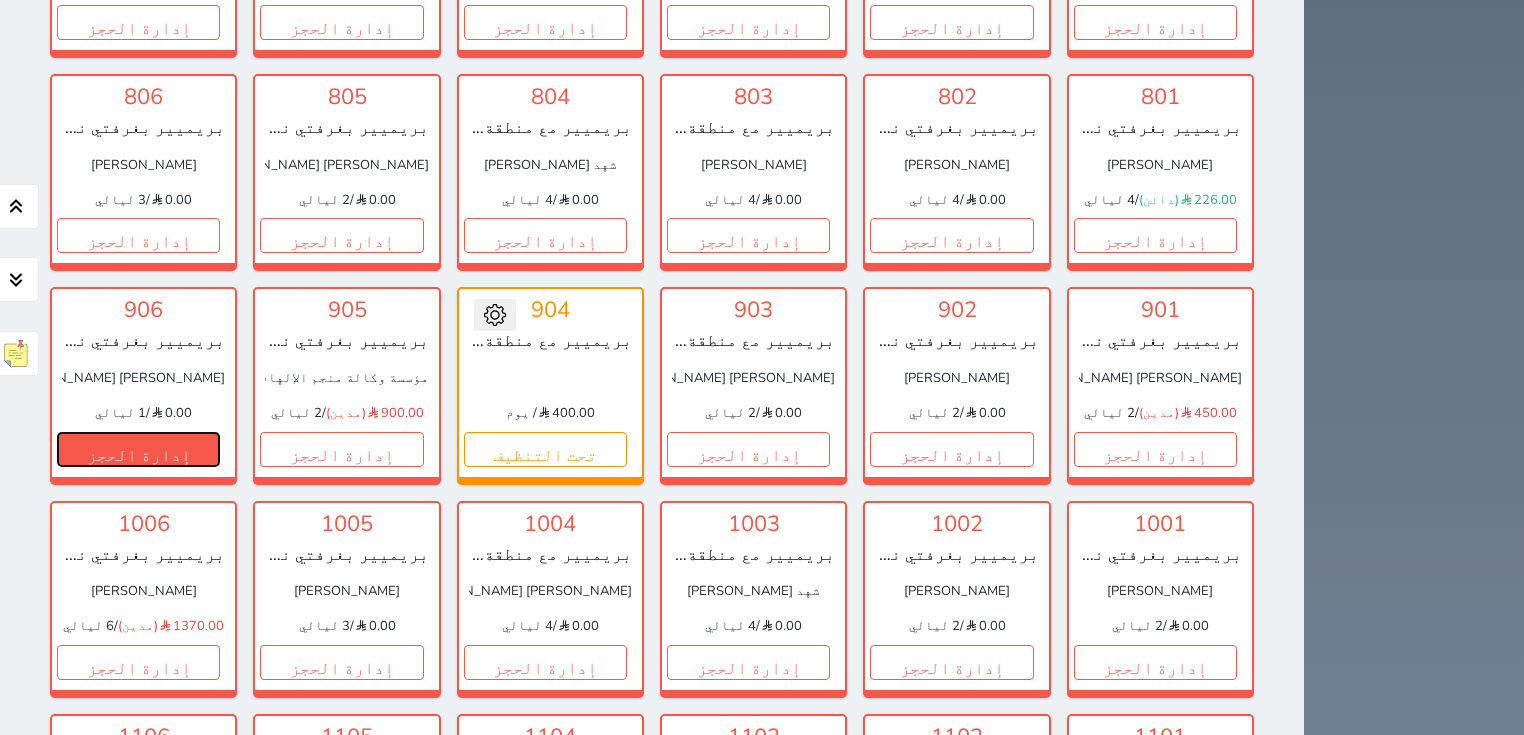 click on "إدارة الحجز" at bounding box center (138, 449) 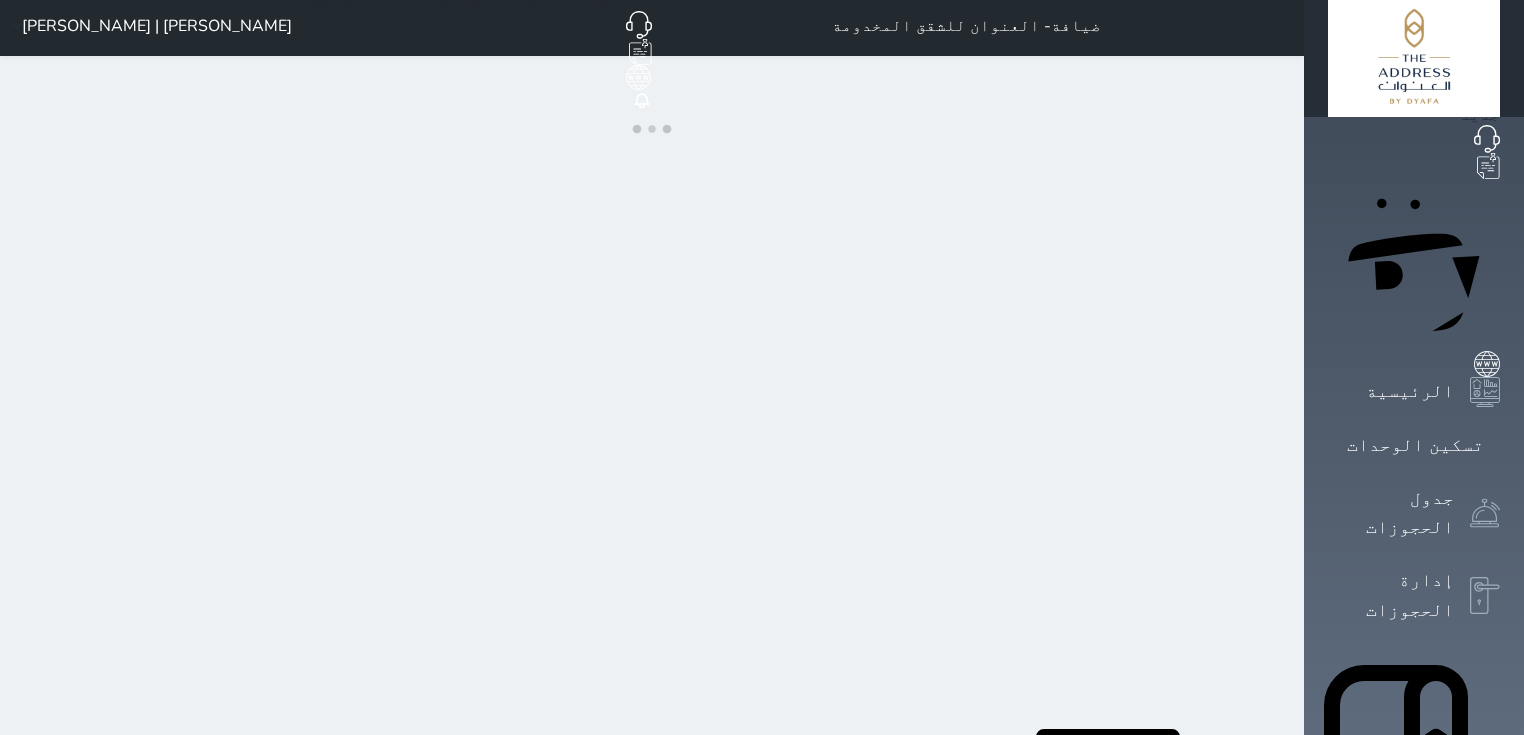 scroll, scrollTop: 0, scrollLeft: 0, axis: both 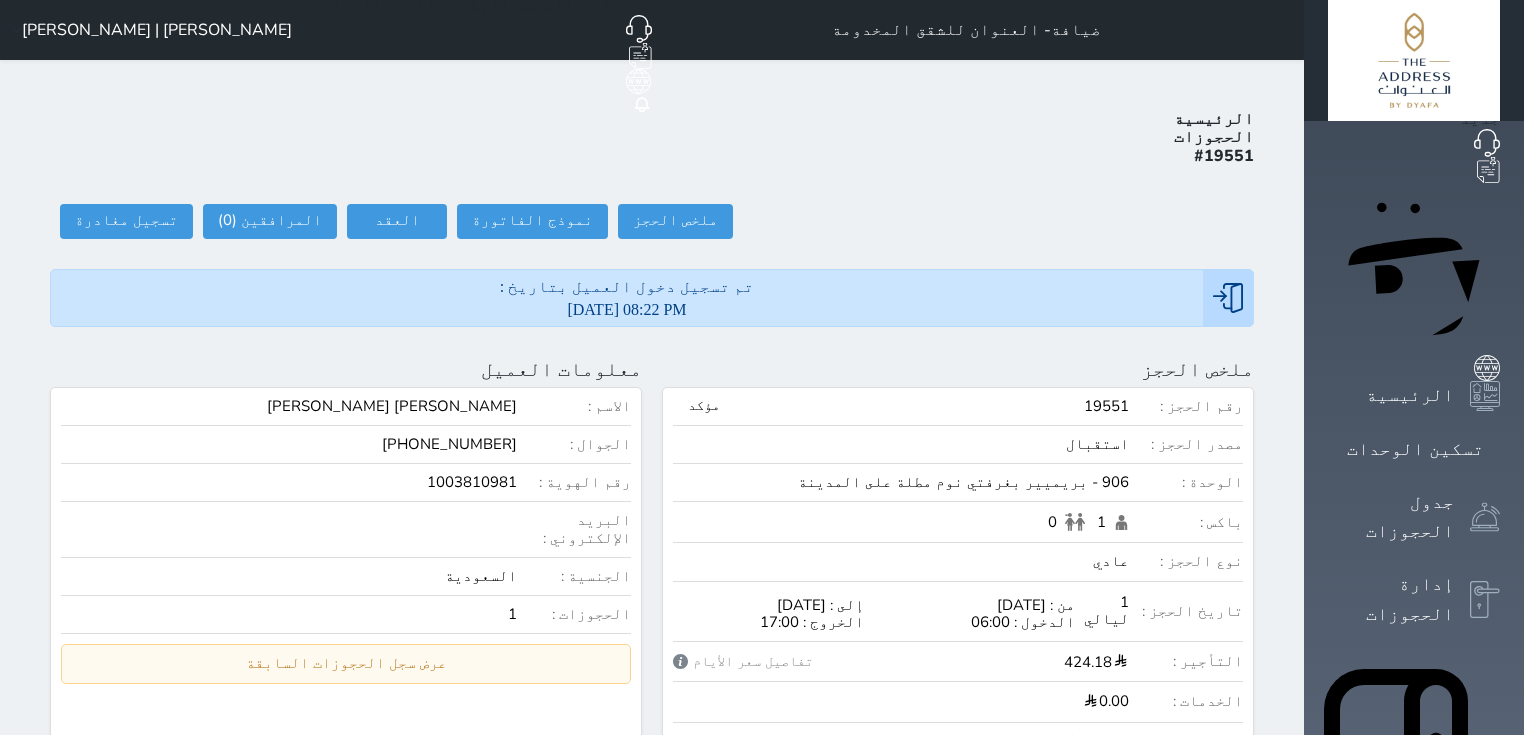 click on "معلومات العميل           تحديث العميل                 البحث عن العملاء :        الاسم       رقم الهوية       البريد الإلكتروني       الجوال       فيصل علي الجاسم +966509990190     تغيير العميل                الاسم *   فيصل علي الجاسم   رقم الجوال *       ▼     Afghanistan (‫افغانستان‬‎)   +93   Albania (Shqipëri)   +355   Algeria (‫الجزائر‬‎)   +213   American Samoa   +1684   Andorra   +376   Angola   +244   Anguilla   +1264   Antigua and Barbuda   +1268   Argentina   +54   Armenia (Հայաստան)   +374   Aruba   +297   Australia   +61   Austria (Österreich)   +43   Azerbaijan (Azərbaycan)   +994   Bahamas   +1242   Bahrain (‫البحرين‬‎)   +973   Bangladesh (বাংলাদেশ)   +880   Barbados   +1246   Belarus (Беларусь)   +375   Belgium (België)   +32   Belize   +501   Benin (Bénin)   +229   Bermuda   +1441     +975" at bounding box center (346, 1005) 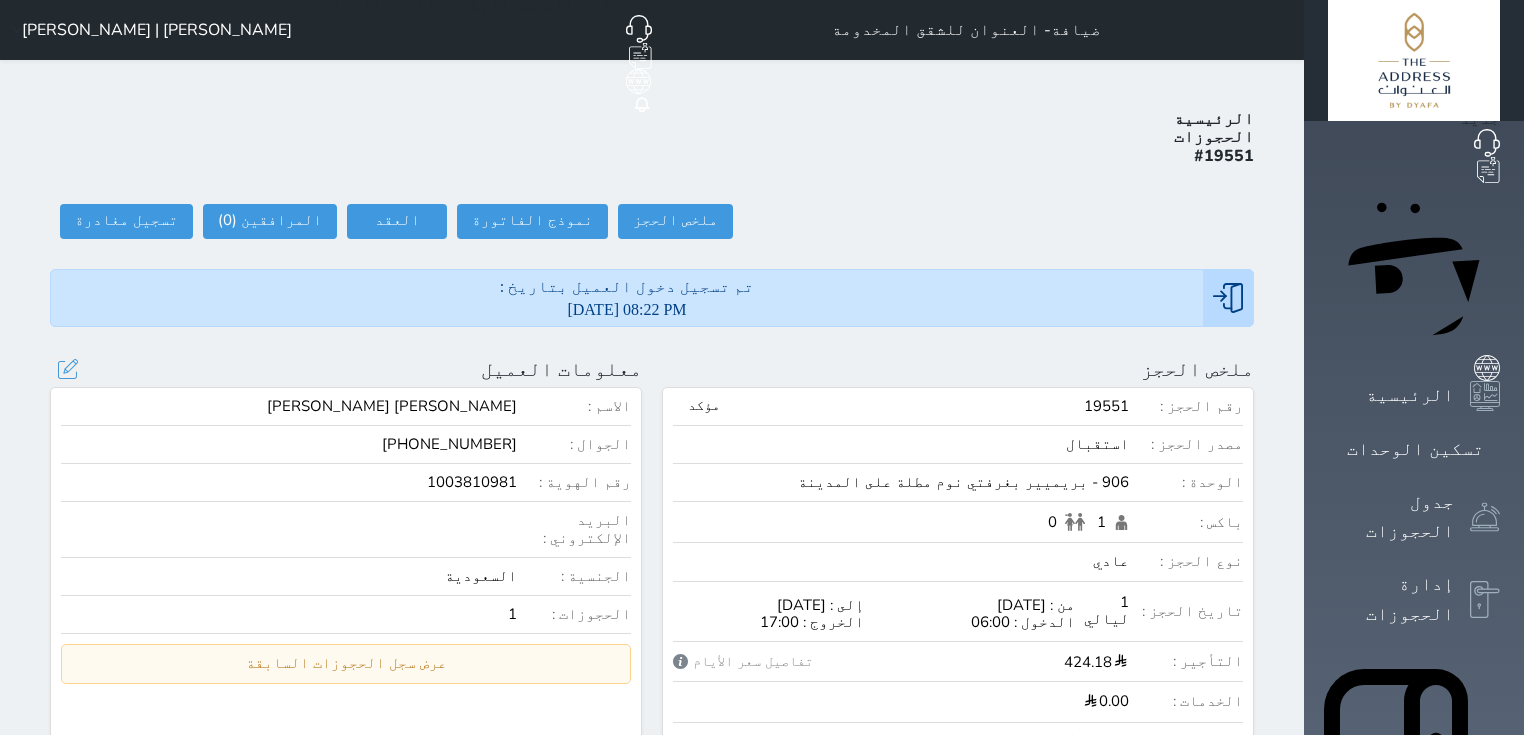 click on "تحديث العميل                 البحث عن العملاء :        الاسم       رقم الهوية       البريد الإلكتروني       الجوال       فيصل علي الجاسم +966509990190     تغيير العميل                الاسم *   فيصل علي الجاسم   رقم الجوال *       ▼     Afghanistan (‫افغانستان‬‎)   +93   Albania (Shqipëri)   +355   Algeria (‫الجزائر‬‎)   +213   American Samoa   +1684   Andorra   +376   Angola   +244   Anguilla   +1264   Antigua and Barbuda   +1268   Argentina   +54   Armenia (Հայաստան)   +374   Aruba   +297   Australia   +61   Austria (Österreich)   +43   Azerbaijan (Azərbaycan)   +994   Bahamas   +1242   Bahrain (‫البحرين‬‎)   +973   Bangladesh (বাংলাদেশ)   +880   Barbados   +1246   Belarus (Беларусь)   +375   Belgium (België)   +32   Belize   +501   Benin (Bénin)   +229   Bermuda   +1441   Bhutan (འབྲུག)   +975" at bounding box center [67, 369] 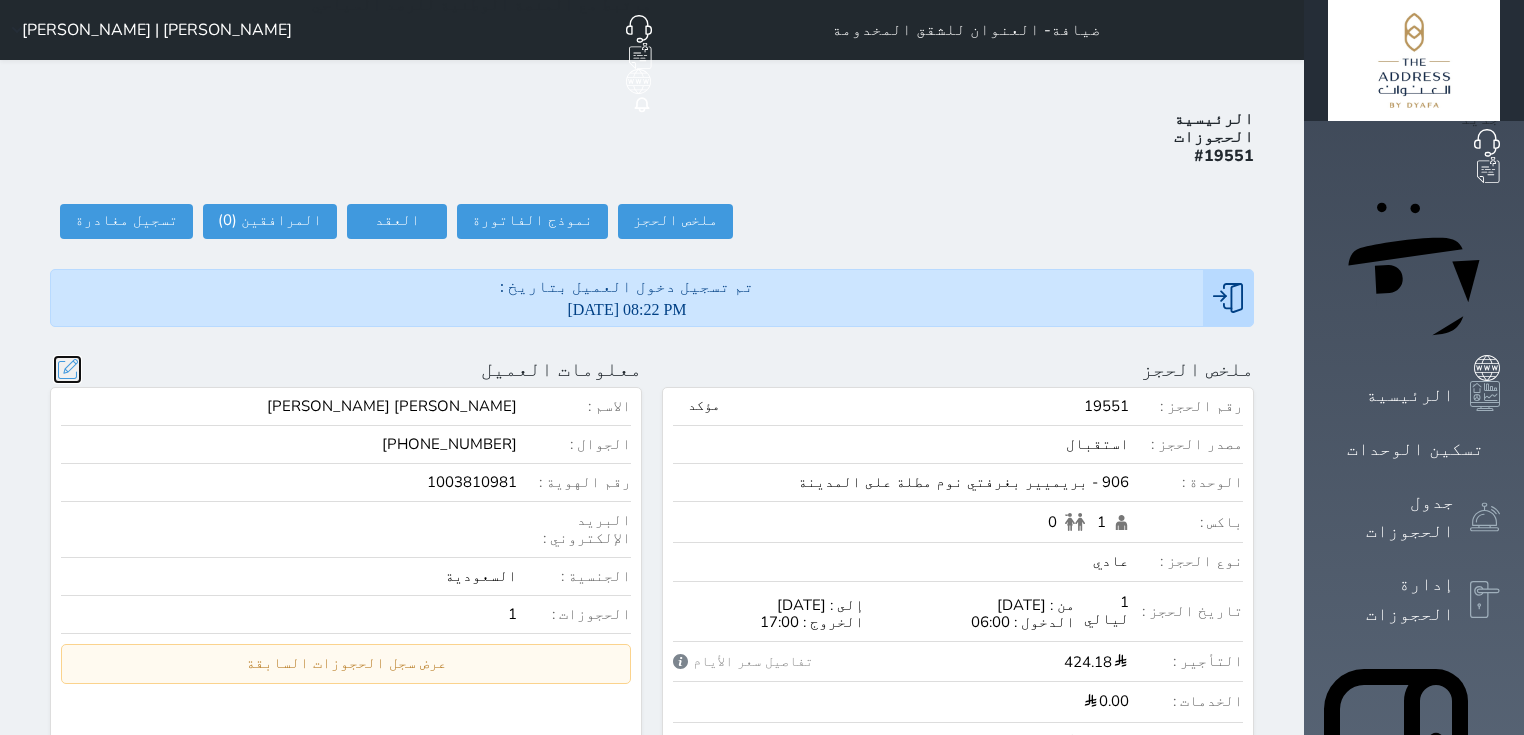 click at bounding box center (67, 369) 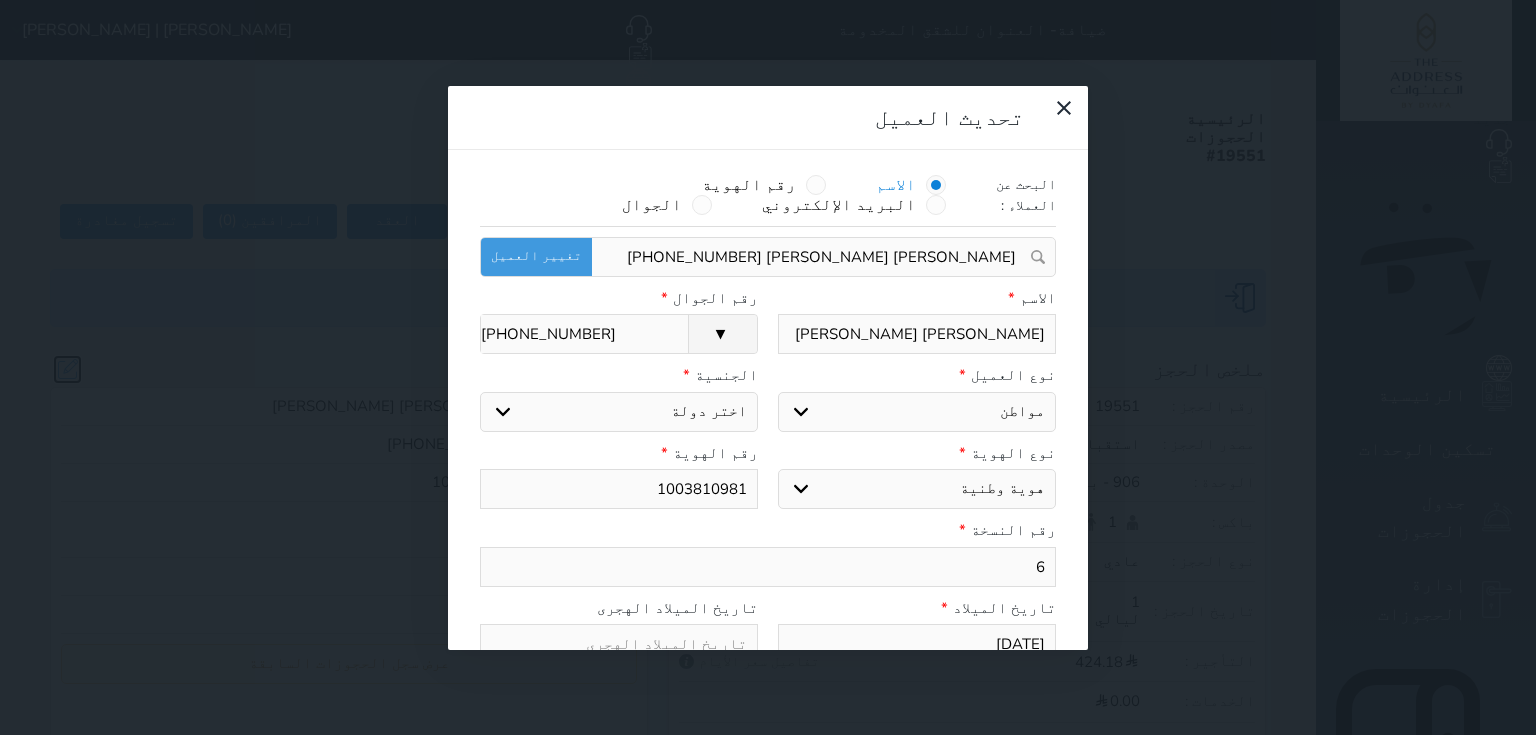select 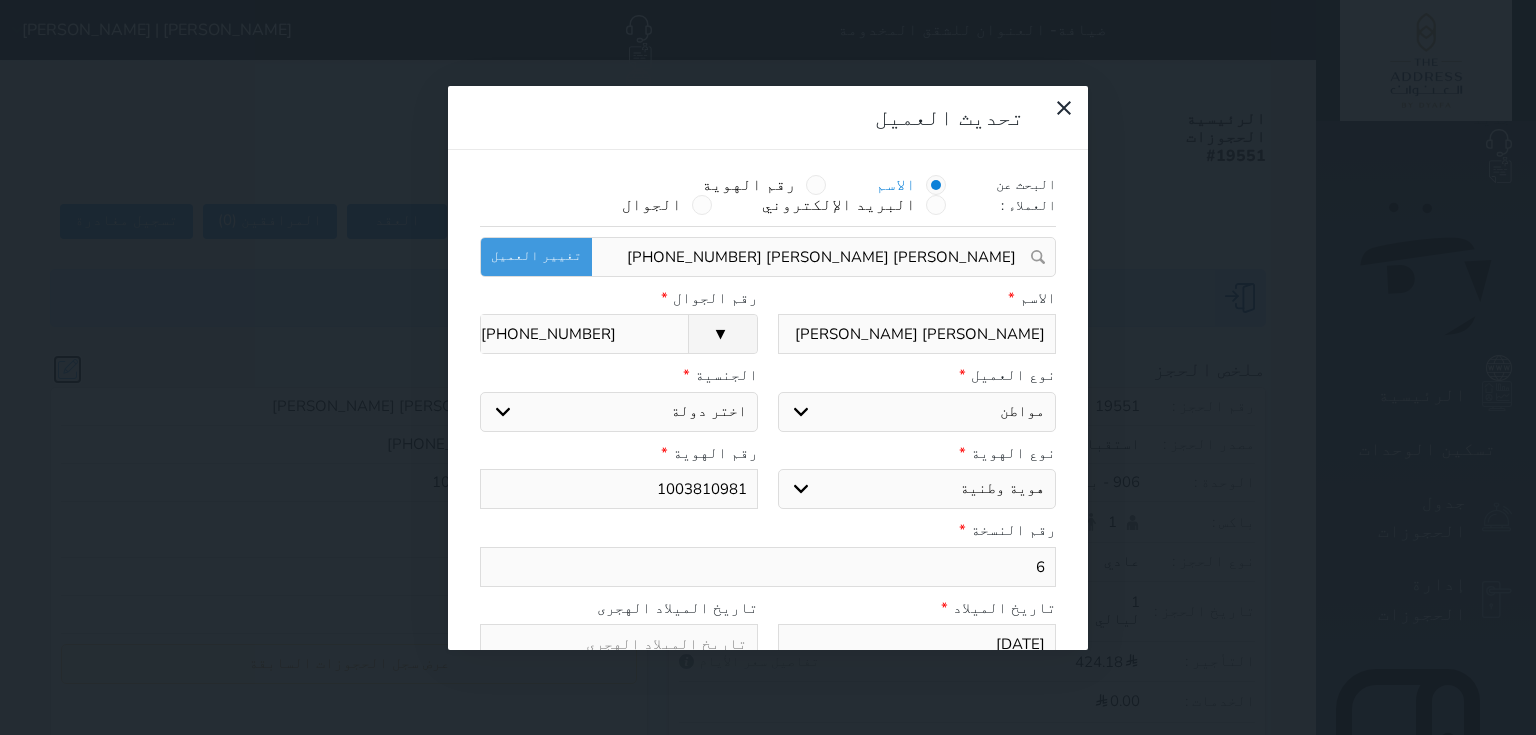 select on "113" 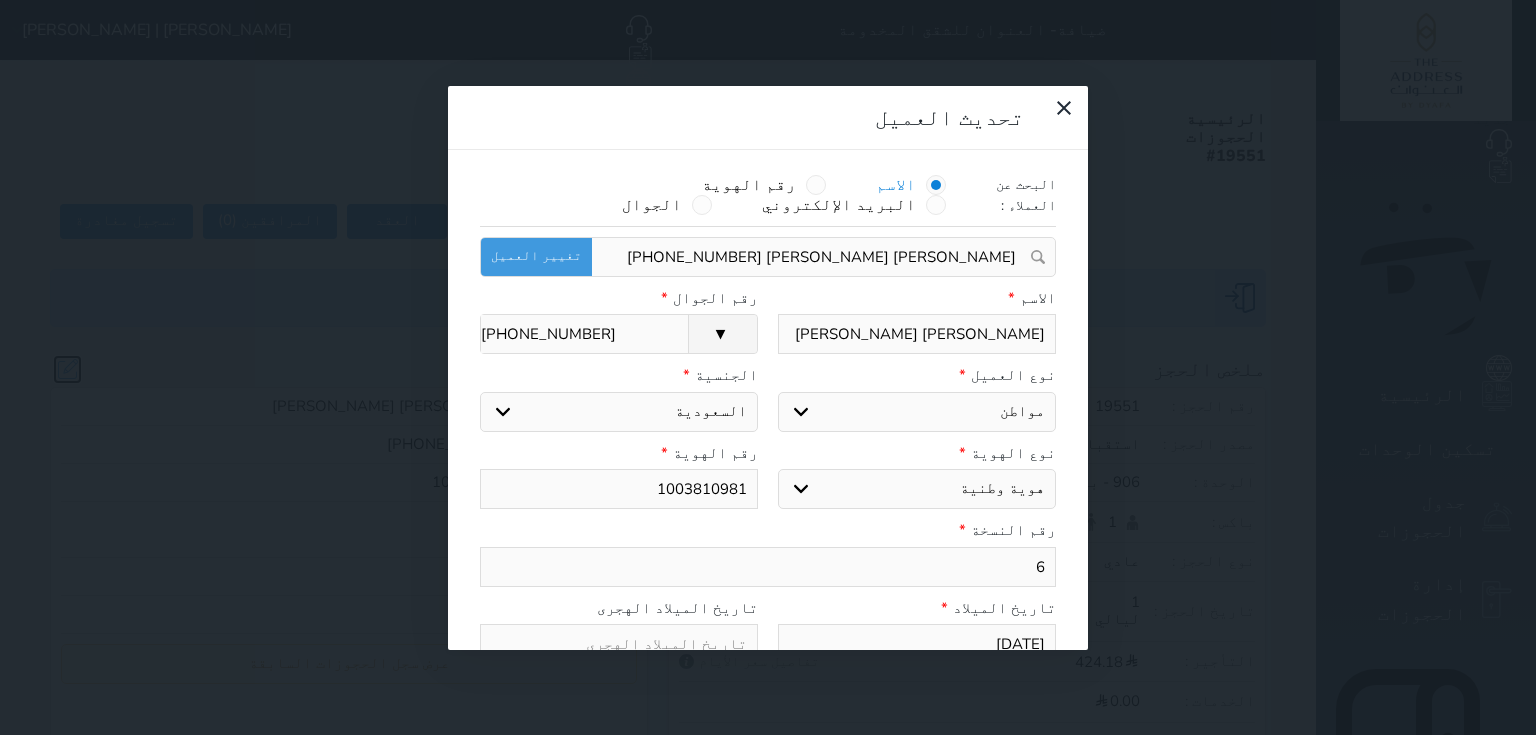 select 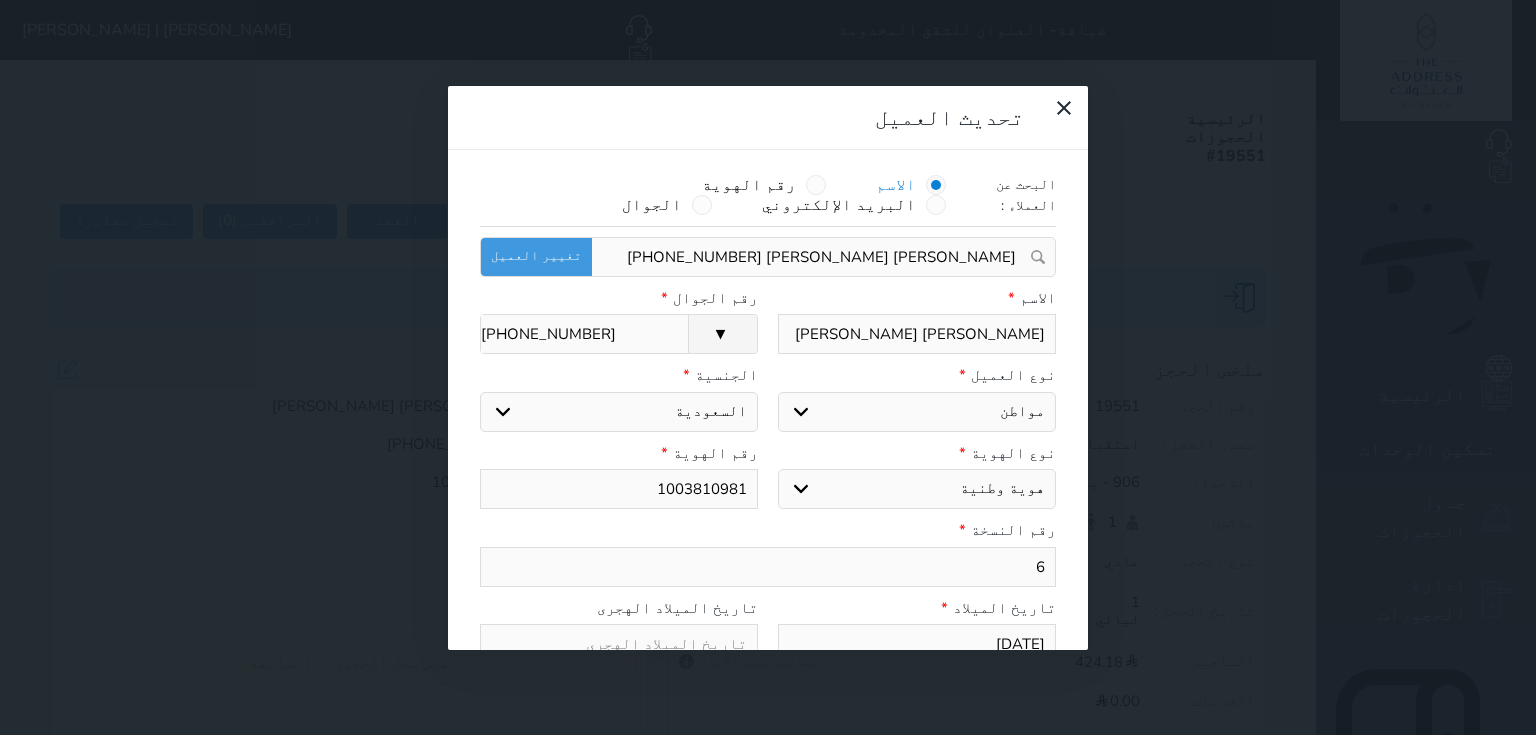 click on "تحديث العميل                 البحث عن العملاء :        الاسم       رقم الهوية       البريد الإلكتروني       الجوال       فيصل علي الجاسم +966509990190     تغيير العميل                الاسم *   فيصل علي الجاسم   رقم الجوال *       ▼     Afghanistan (‫افغانستان‬‎)   +93   Albania (Shqipëri)   +355   Algeria (‫الجزائر‬‎)   +213   American Samoa   +1684   Andorra   +376   Angola   +244   Anguilla   +1264   Antigua and Barbuda   +1268   Argentina   +54   Armenia (Հայաստան)   +374   Aruba   +297   Australia   +61   Austria (Österreich)   +43   Azerbaijan (Azərbaycan)   +994   Bahamas   +1242   Bahrain (‫البحرين‬‎)   +973   Bangladesh (বাংলাদেশ)   +880   Barbados   +1246   Belarus (Беларусь)   +375   Belgium (België)   +32   Belize   +501   Benin (Bénin)   +229   Bermuda   +1441   Bhutan (འབྲུག)   +975   Bolivia" at bounding box center [768, 367] 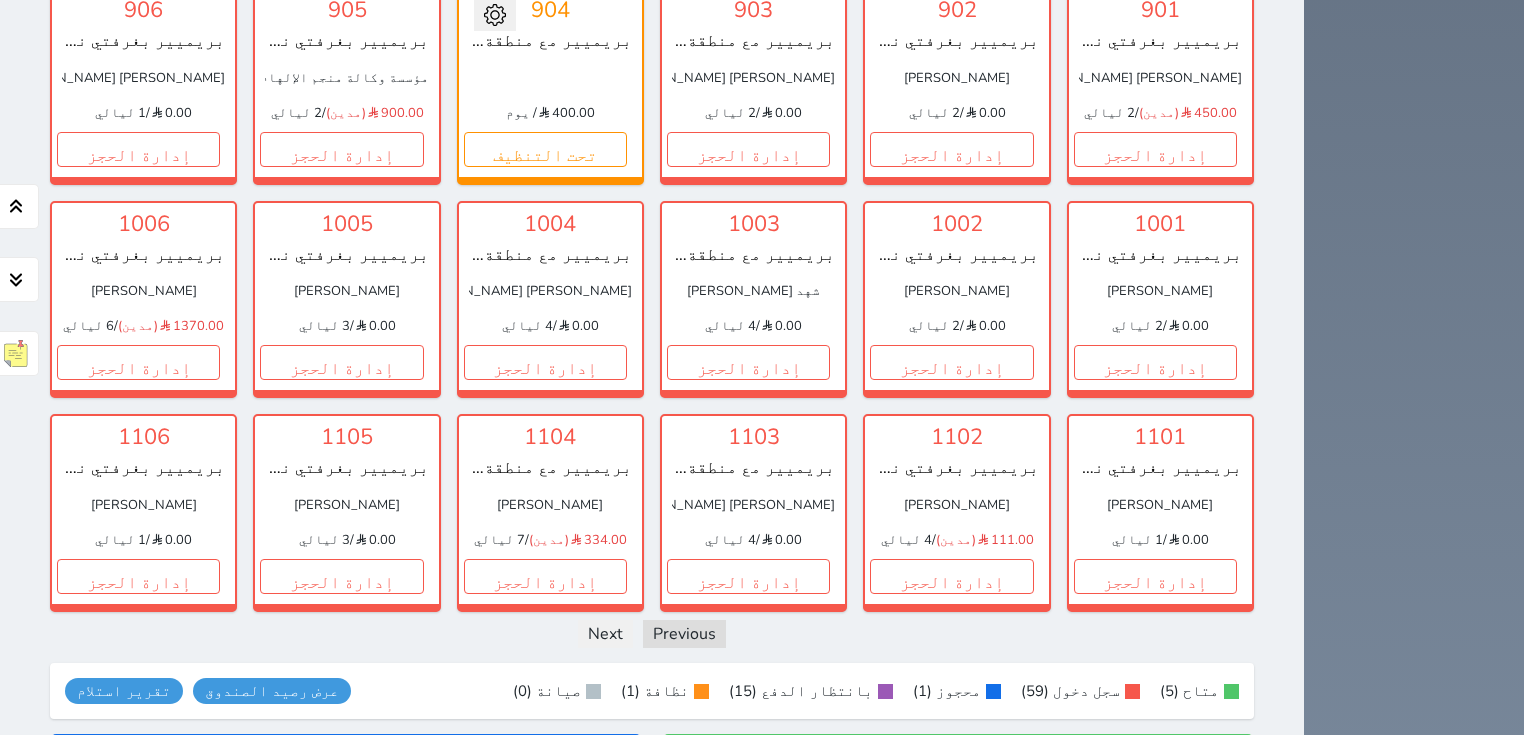 scroll, scrollTop: 2027, scrollLeft: 0, axis: vertical 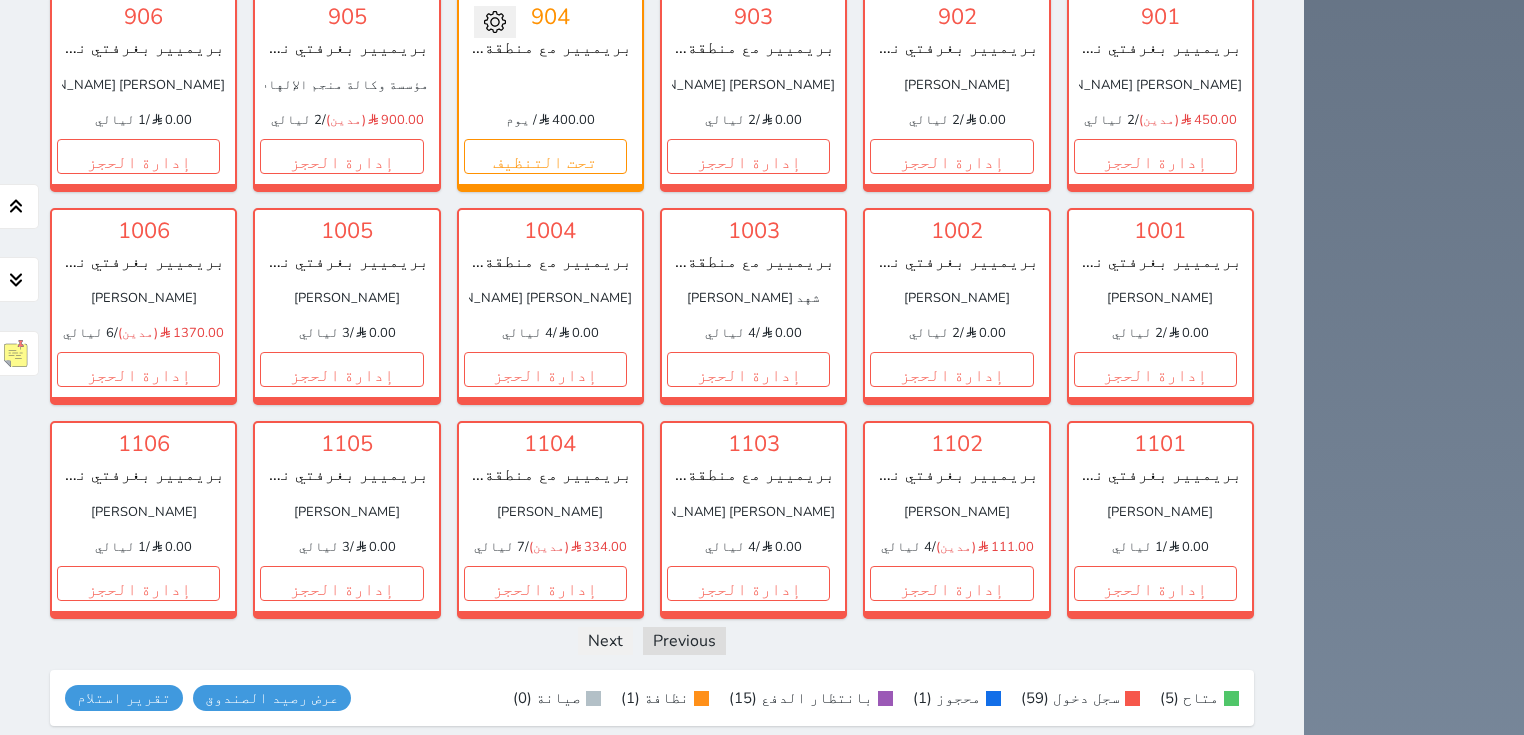 click on "[PERSON_NAME]" at bounding box center [956, 298] 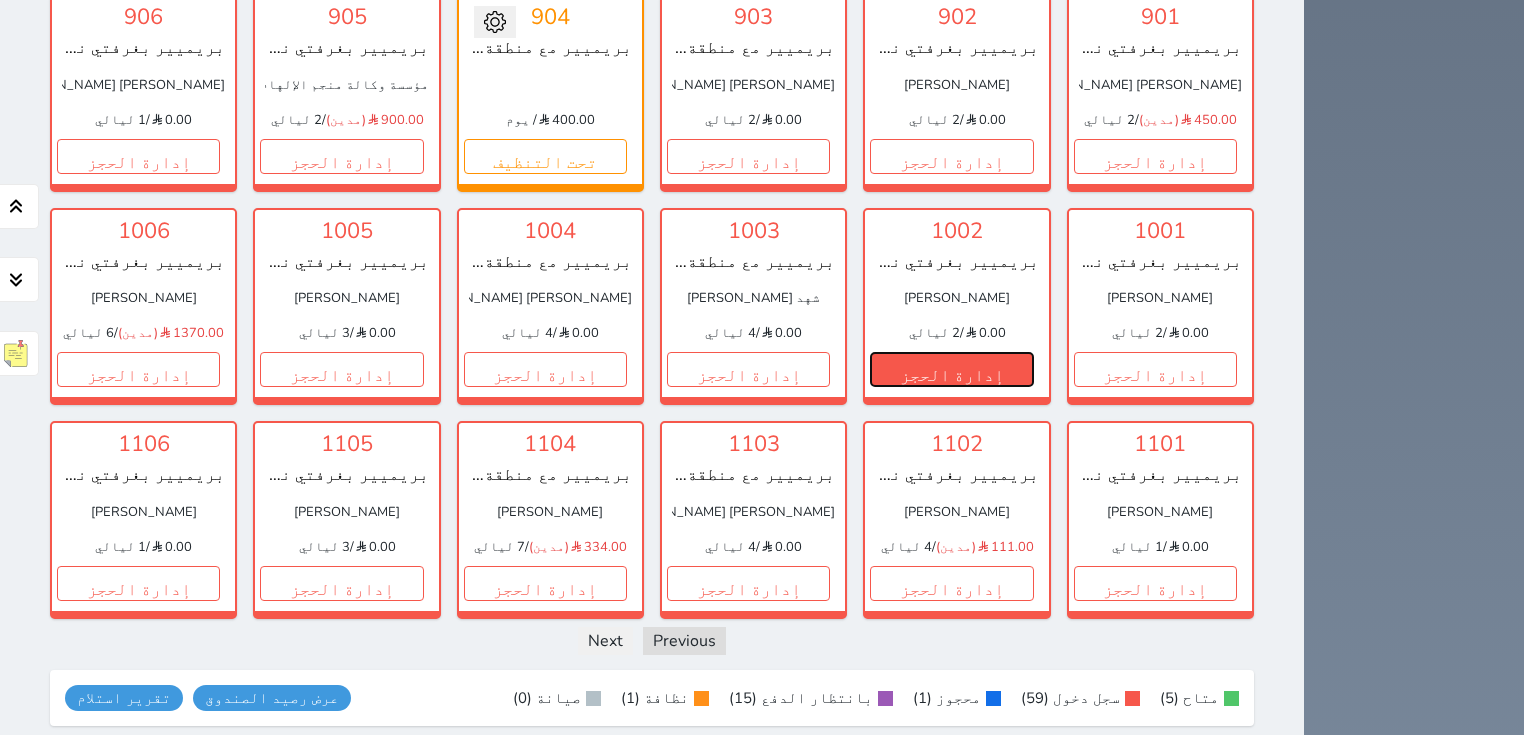 click on "إدارة الحجز" at bounding box center [951, 369] 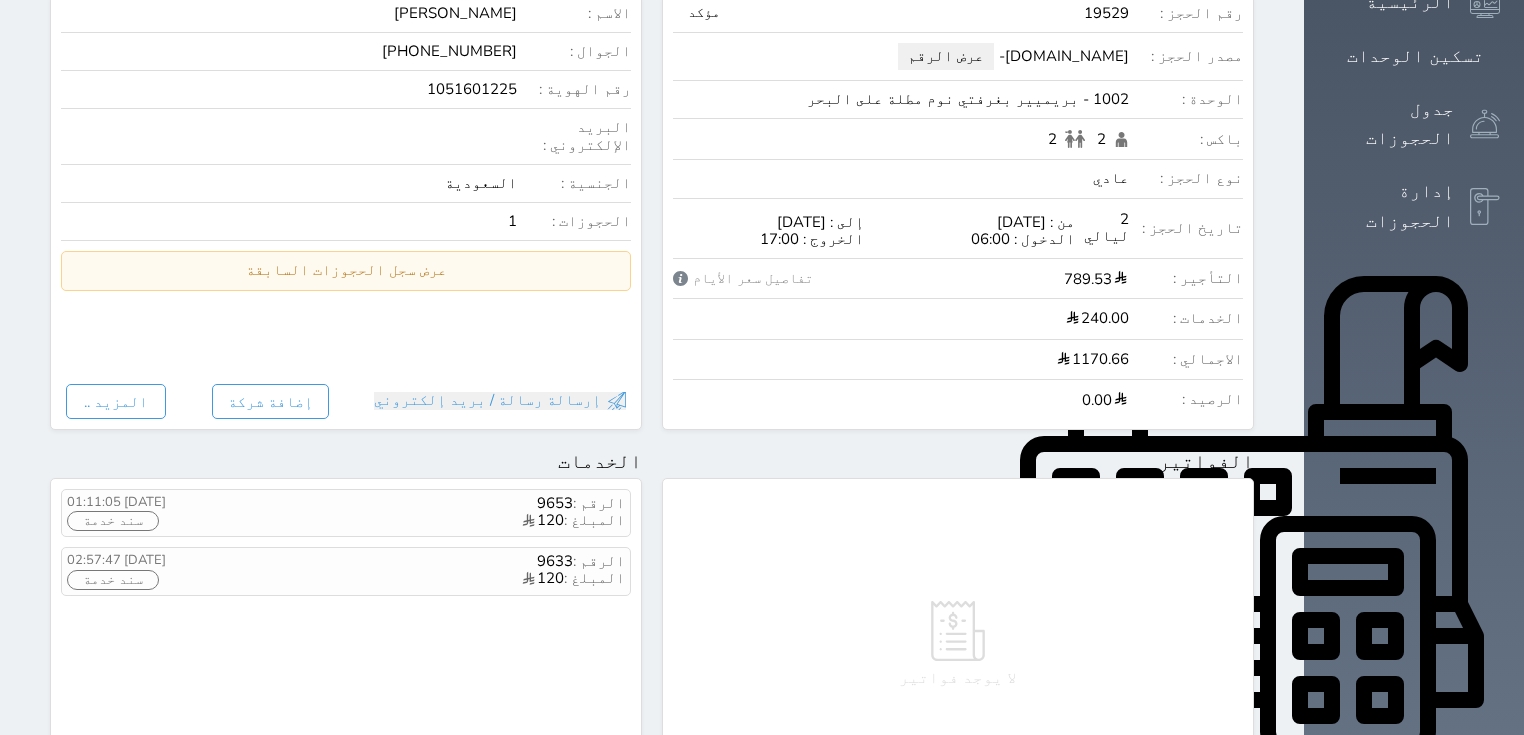 scroll, scrollTop: 0, scrollLeft: 0, axis: both 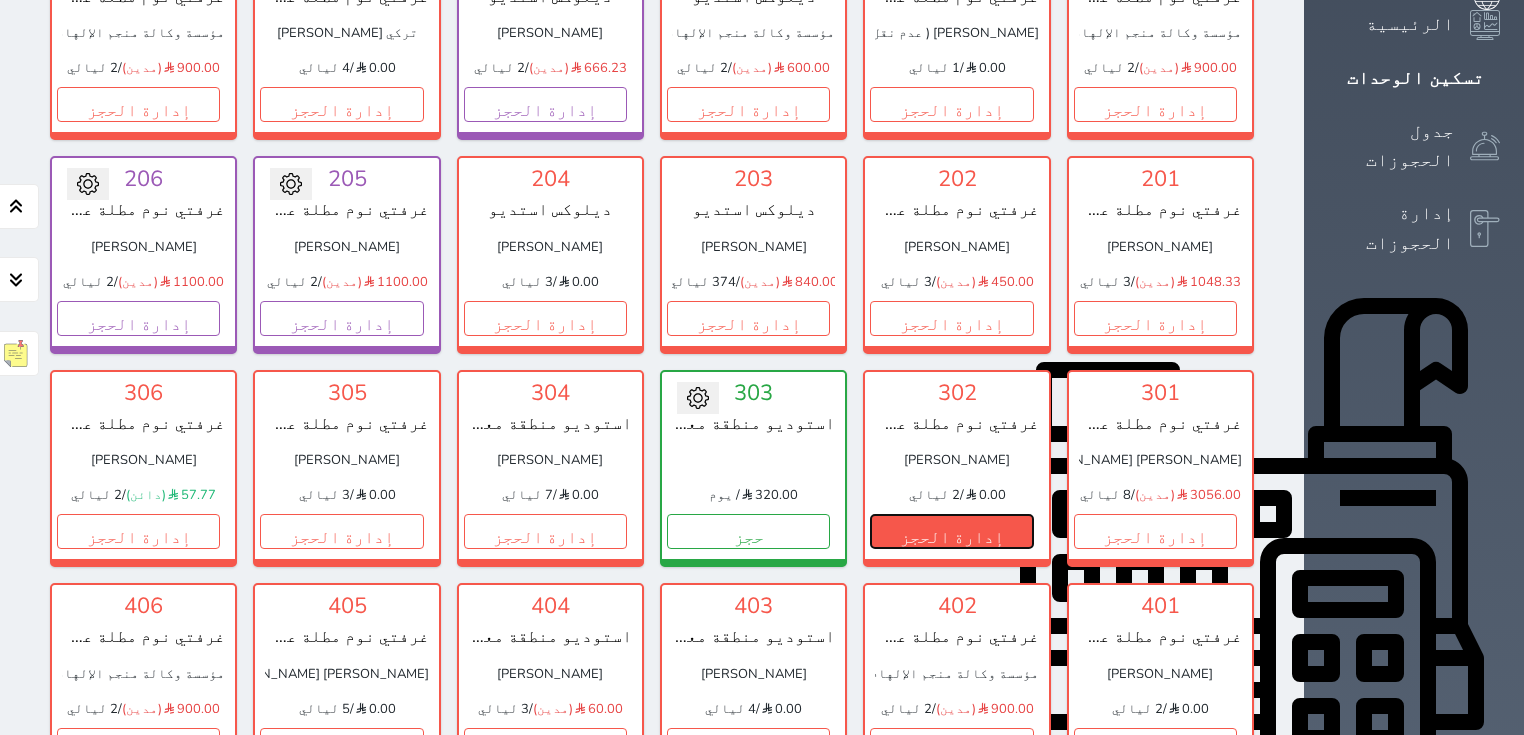 click on "إدارة الحجز" at bounding box center [951, 531] 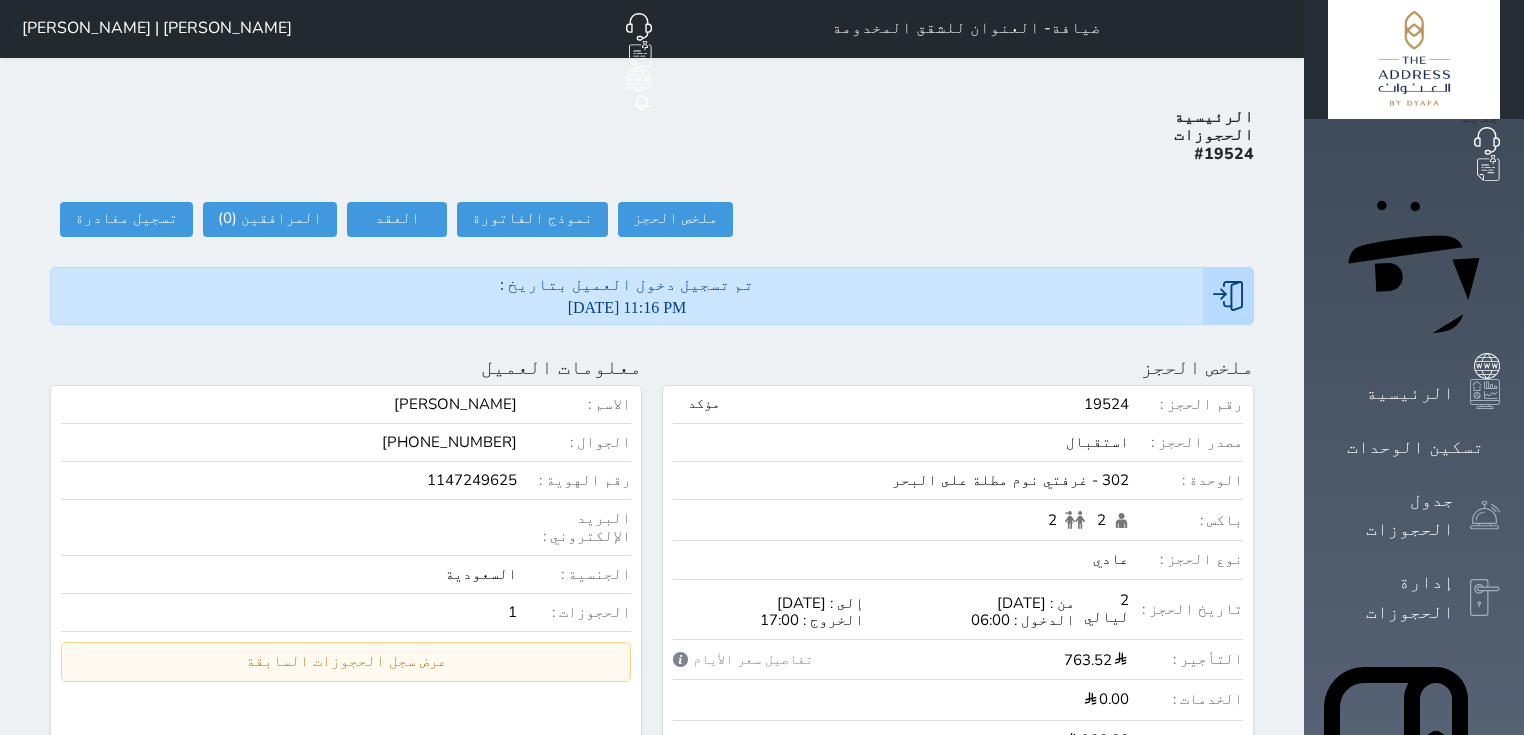 scroll, scrollTop: 0, scrollLeft: 0, axis: both 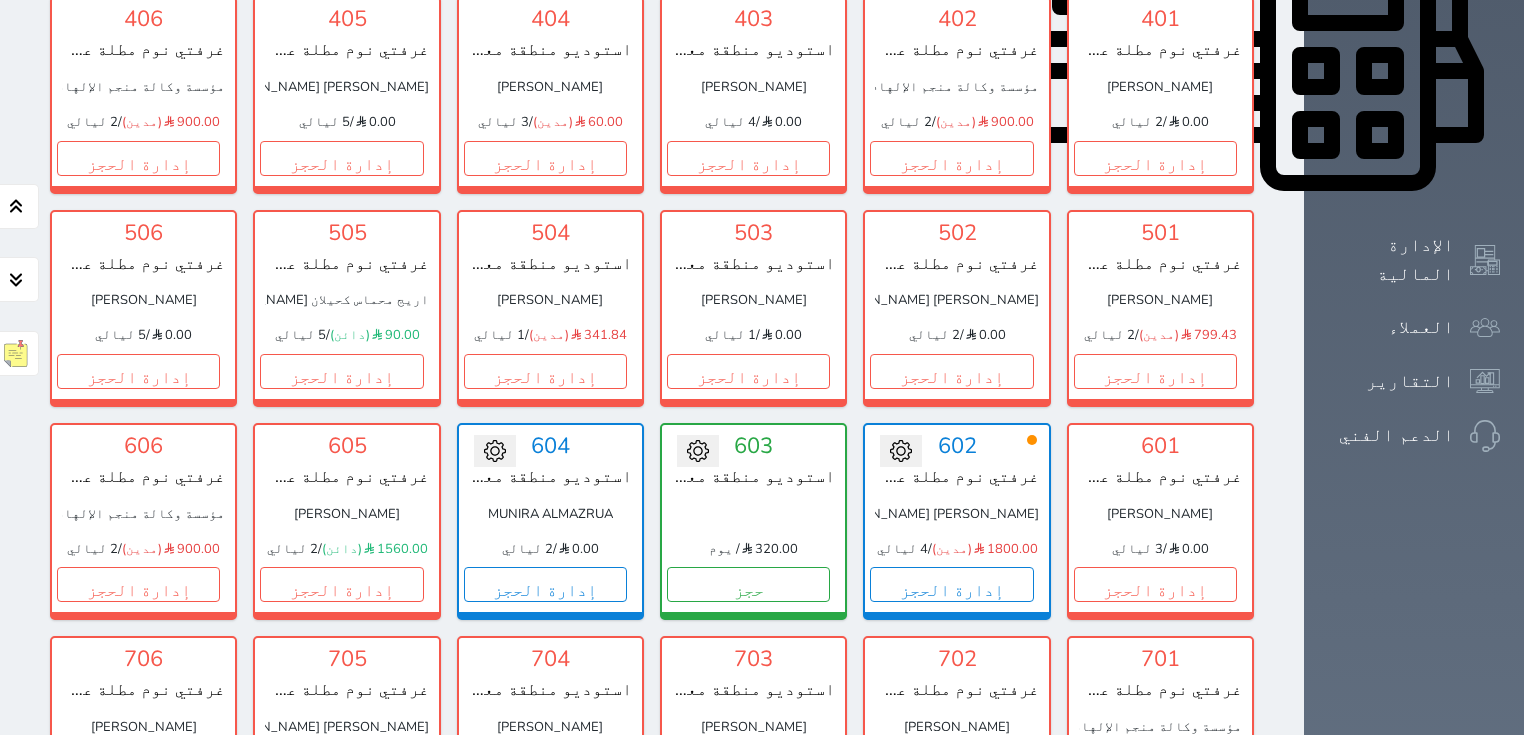 click on "704   استوديو منطقة معيشة مطلة على البحر
سعد مطلق دحيم بن شويه السبيعي
0.00
/   3 ليالي           إدارة الحجز" at bounding box center (550, 734) 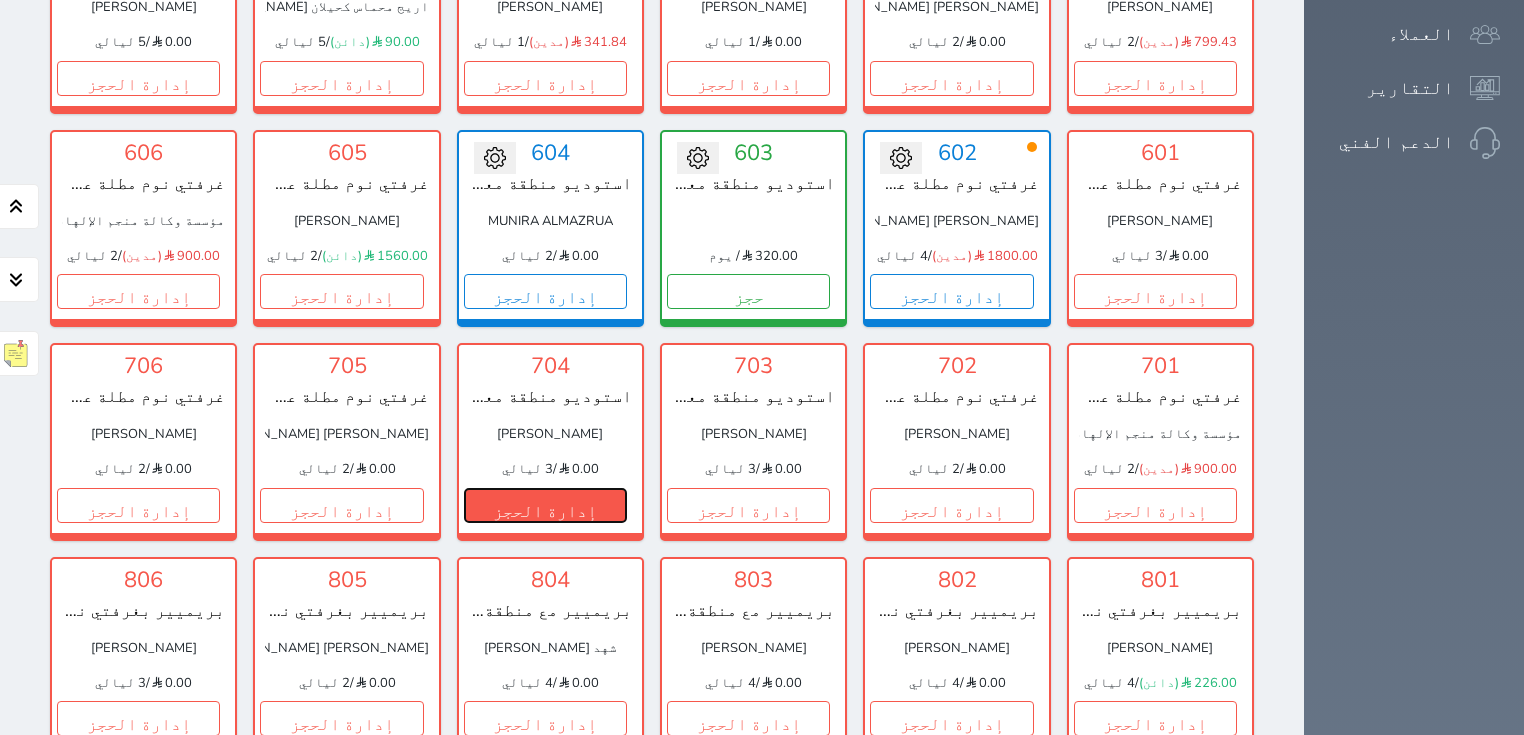 click on "إدارة الحجز" at bounding box center (545, 505) 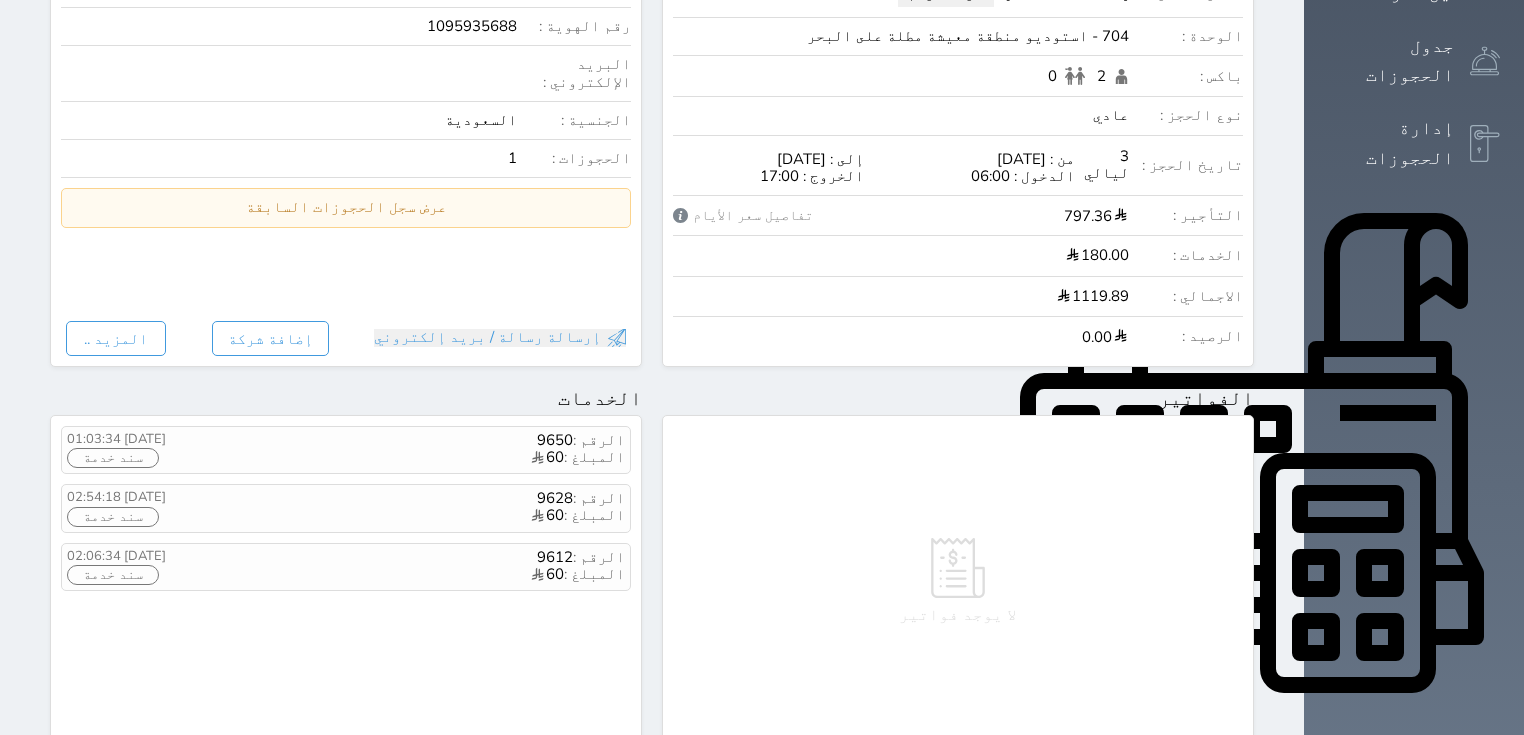 scroll, scrollTop: 0, scrollLeft: 0, axis: both 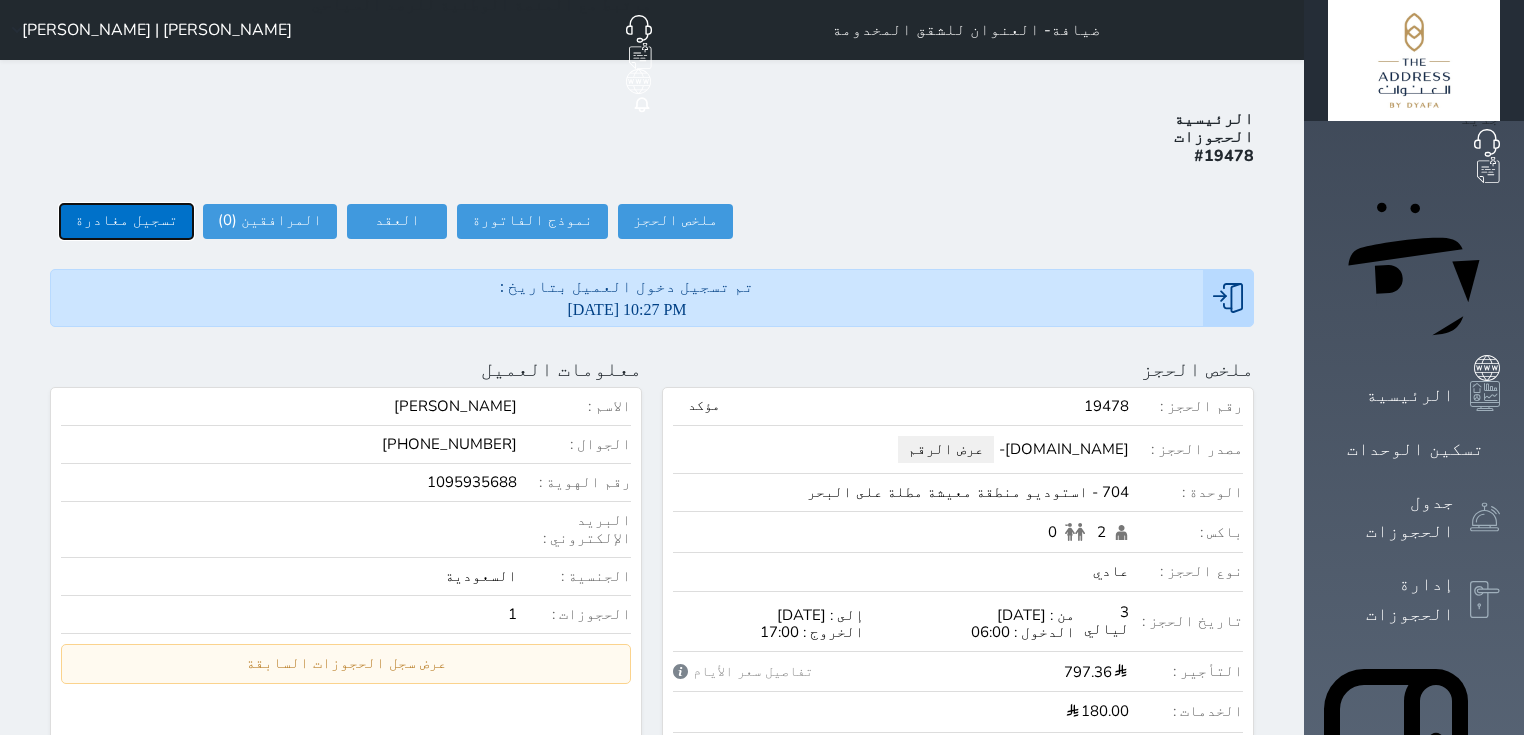 click on "تسجيل مغادرة" at bounding box center [126, 221] 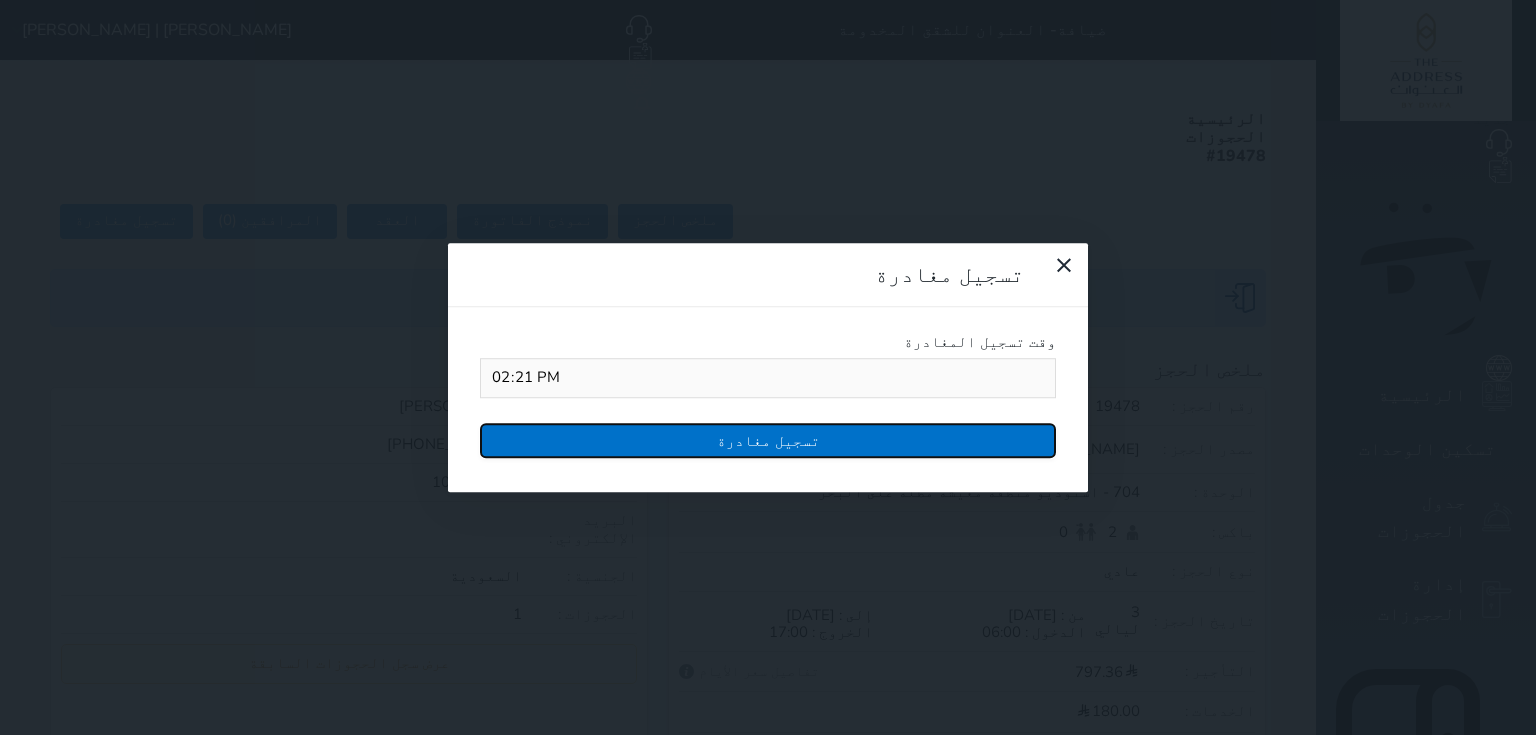 click on "تسجيل مغادرة" at bounding box center (768, 440) 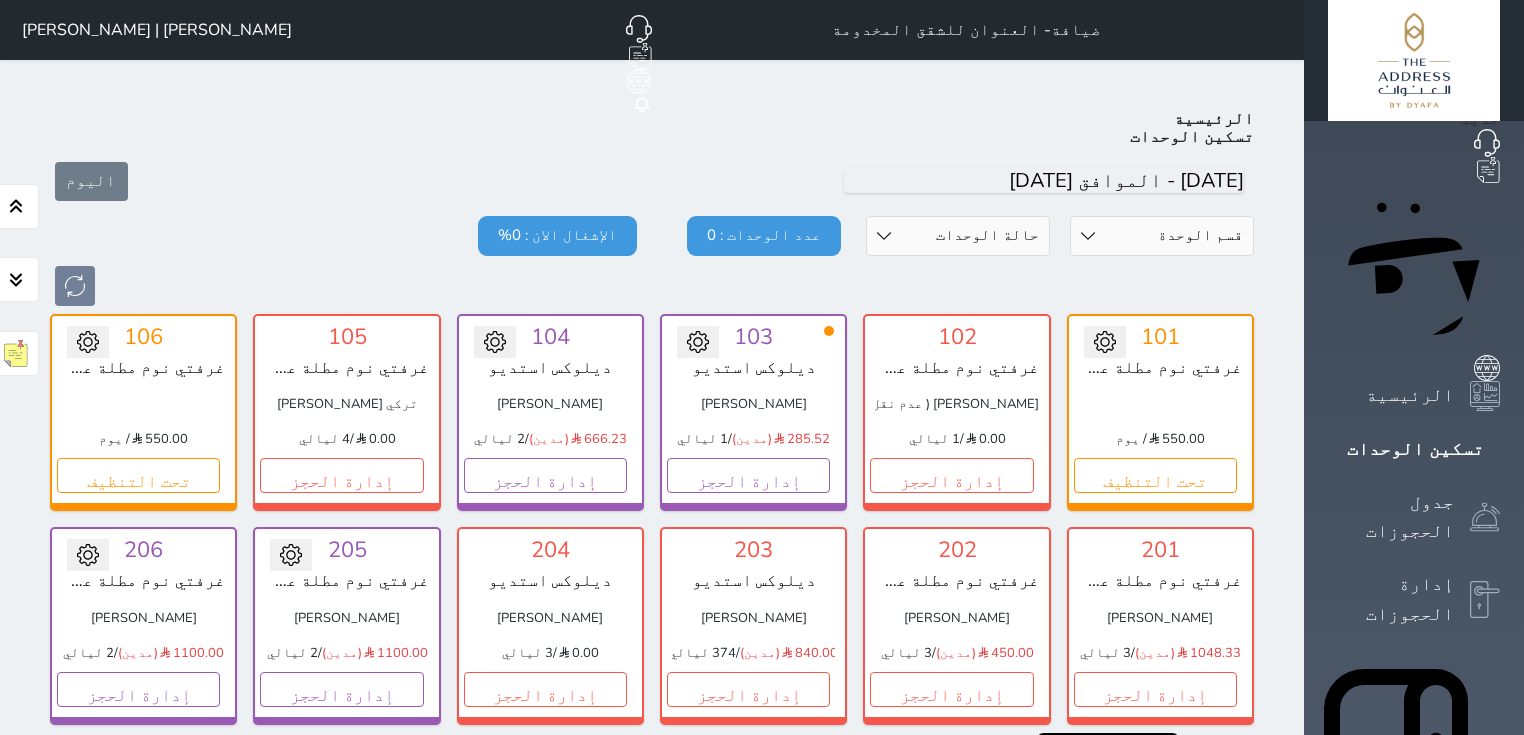 scroll, scrollTop: 78, scrollLeft: 0, axis: vertical 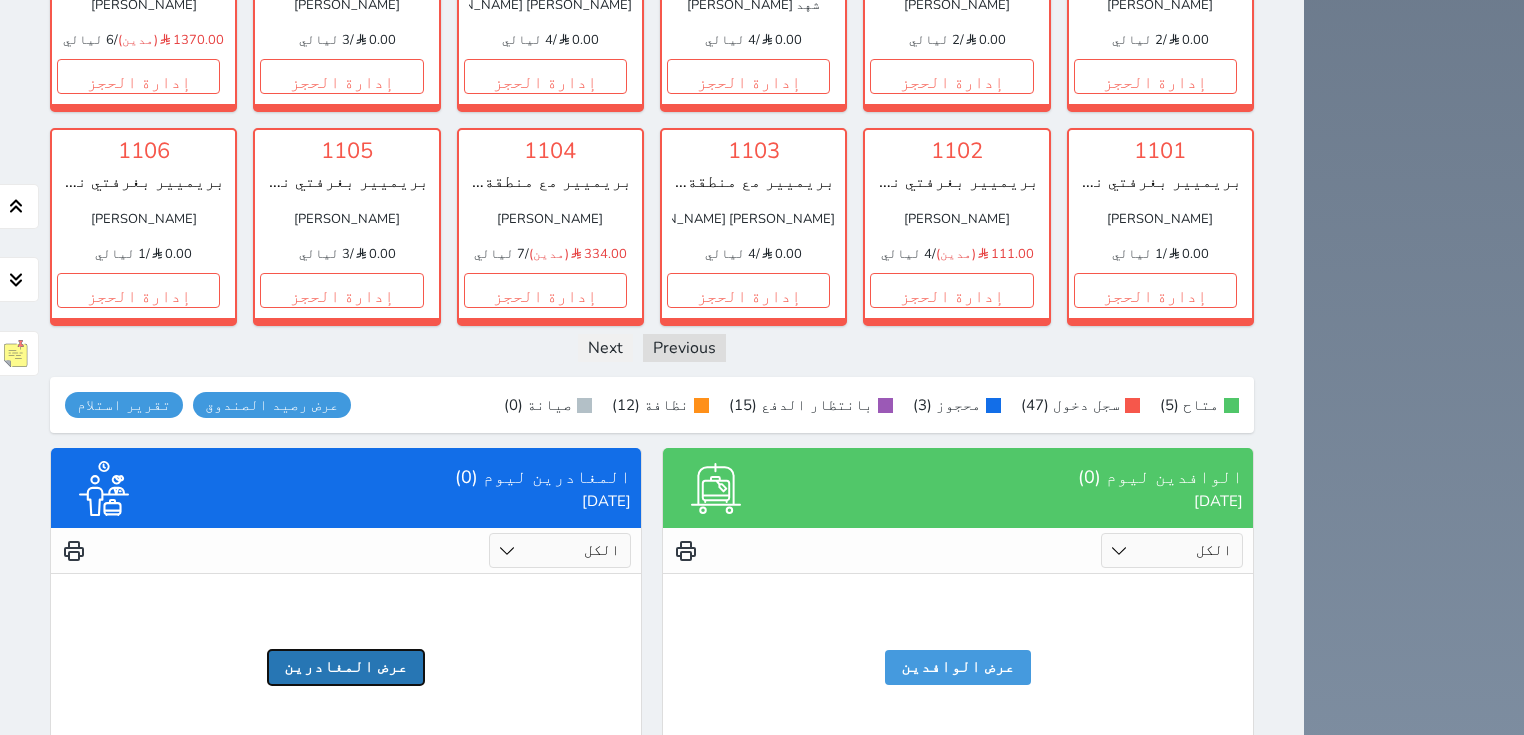 click on "عرض المغادرين" at bounding box center (346, 667) 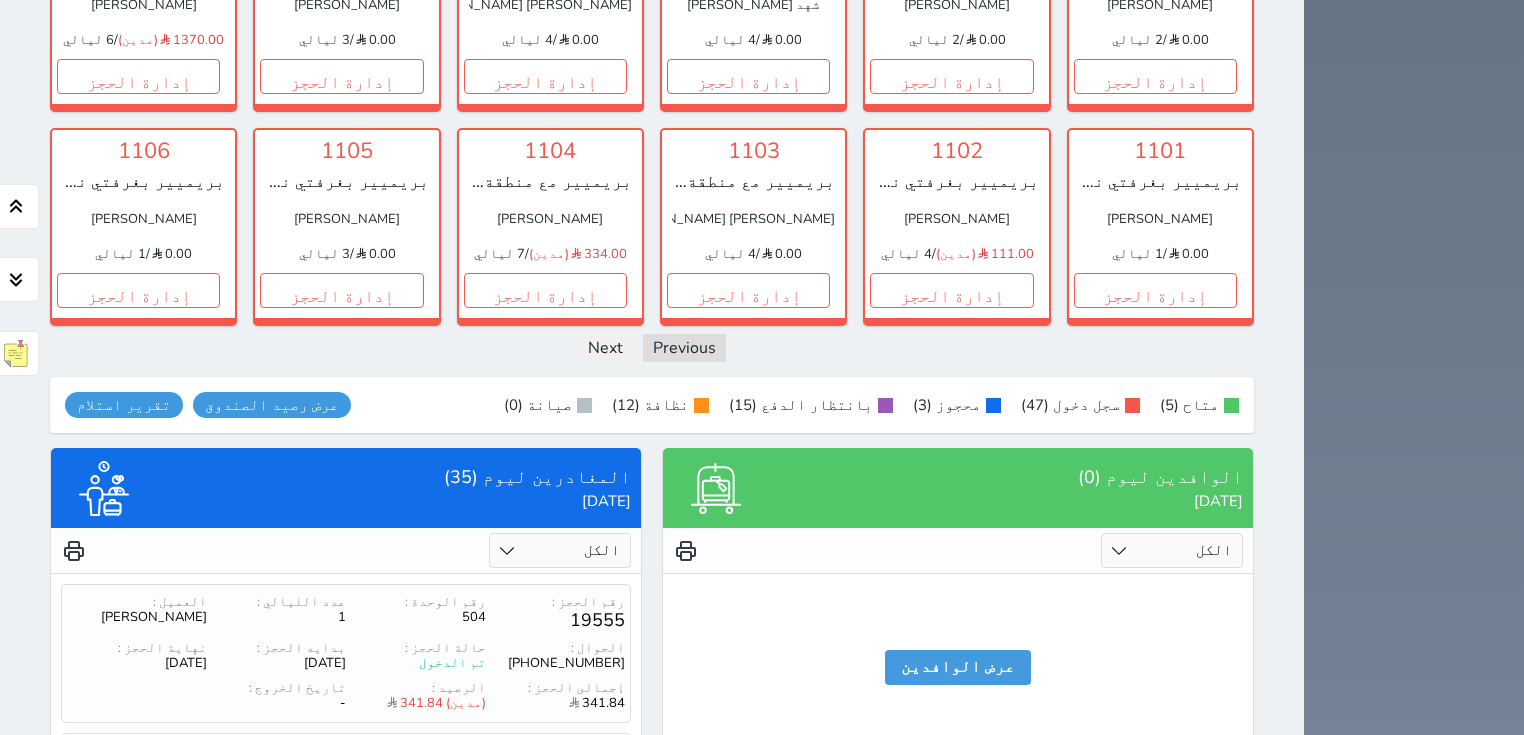 click on "الكل   تم الدخول   تم المغادرة" at bounding box center [560, 550] 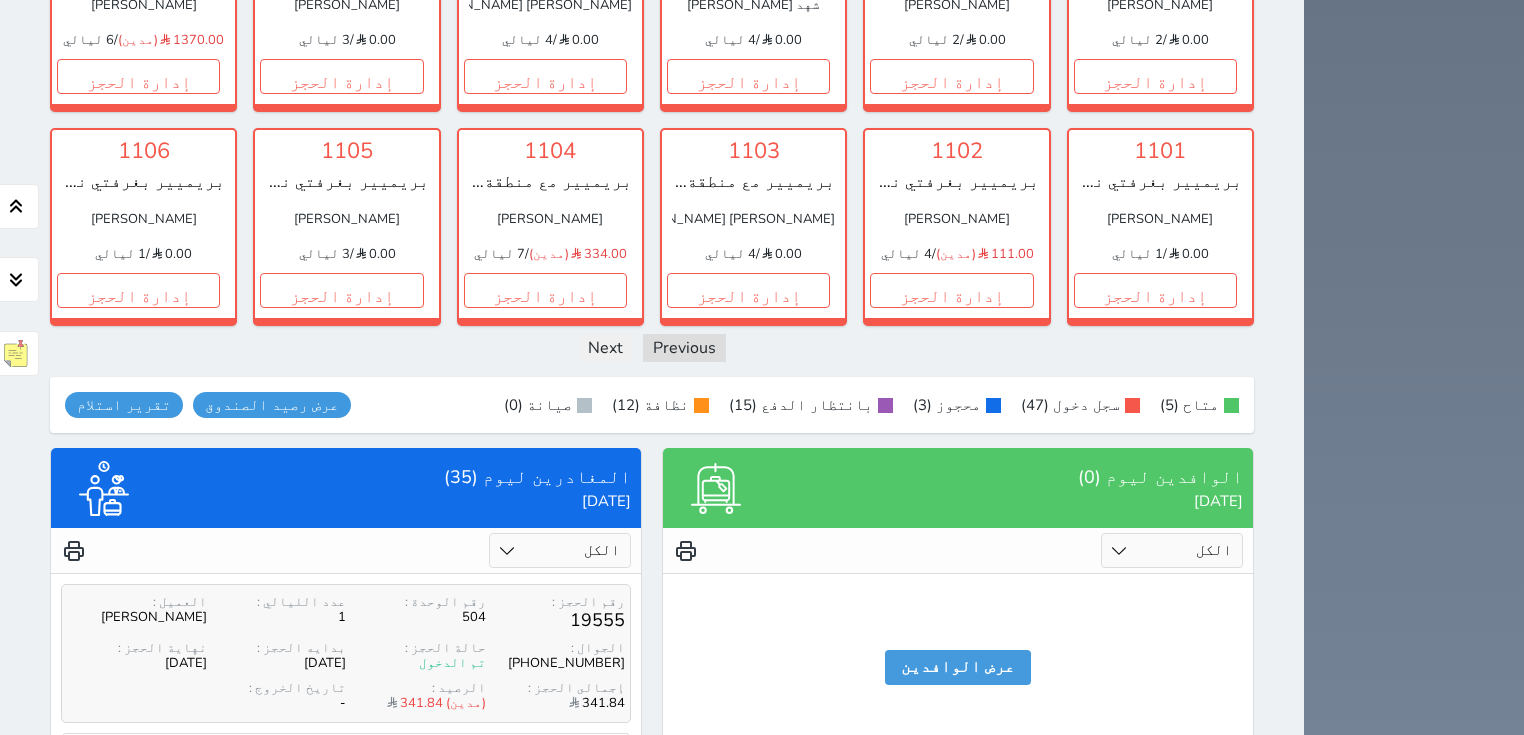 select on "checked_in" 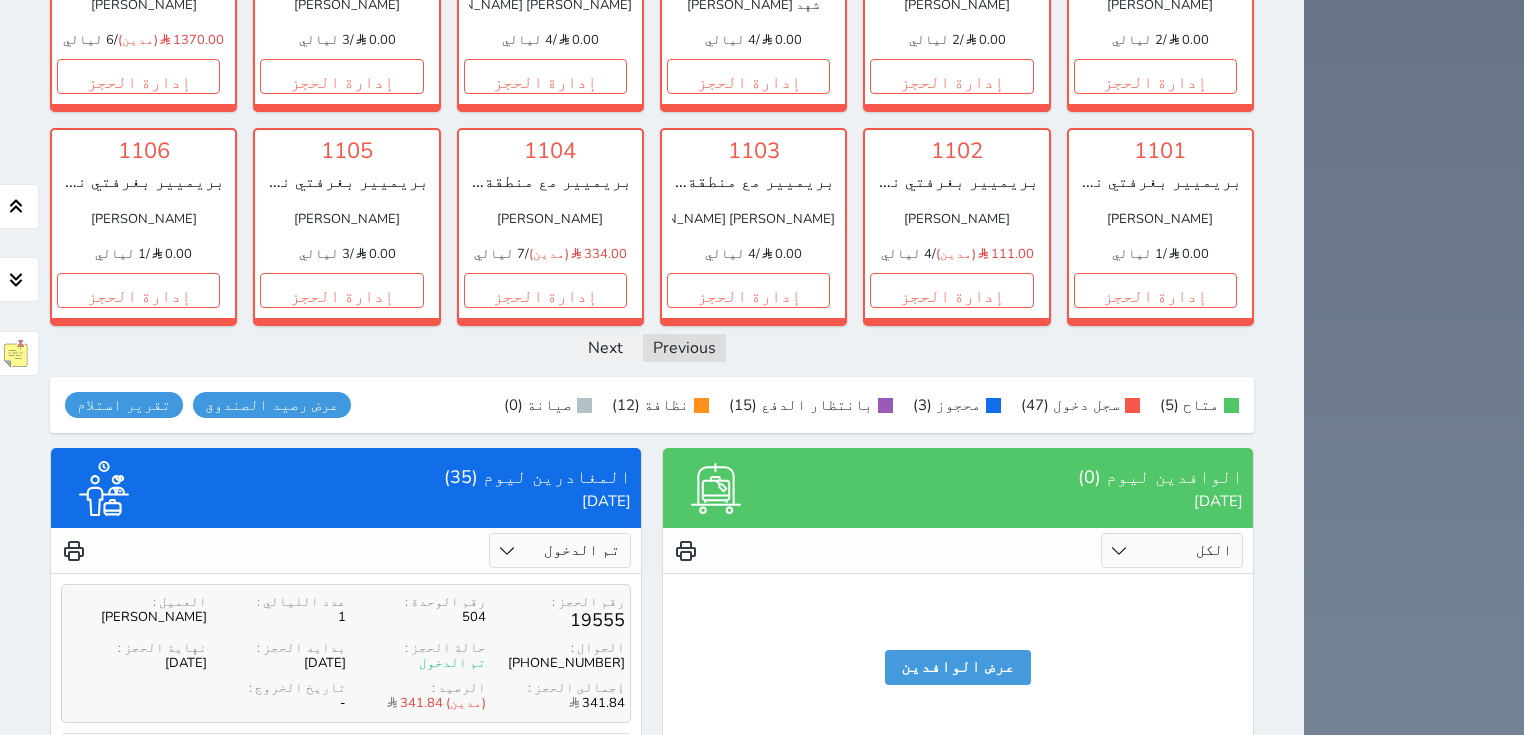 click on "الكل   تم الدخول   تم المغادرة" at bounding box center (560, 550) 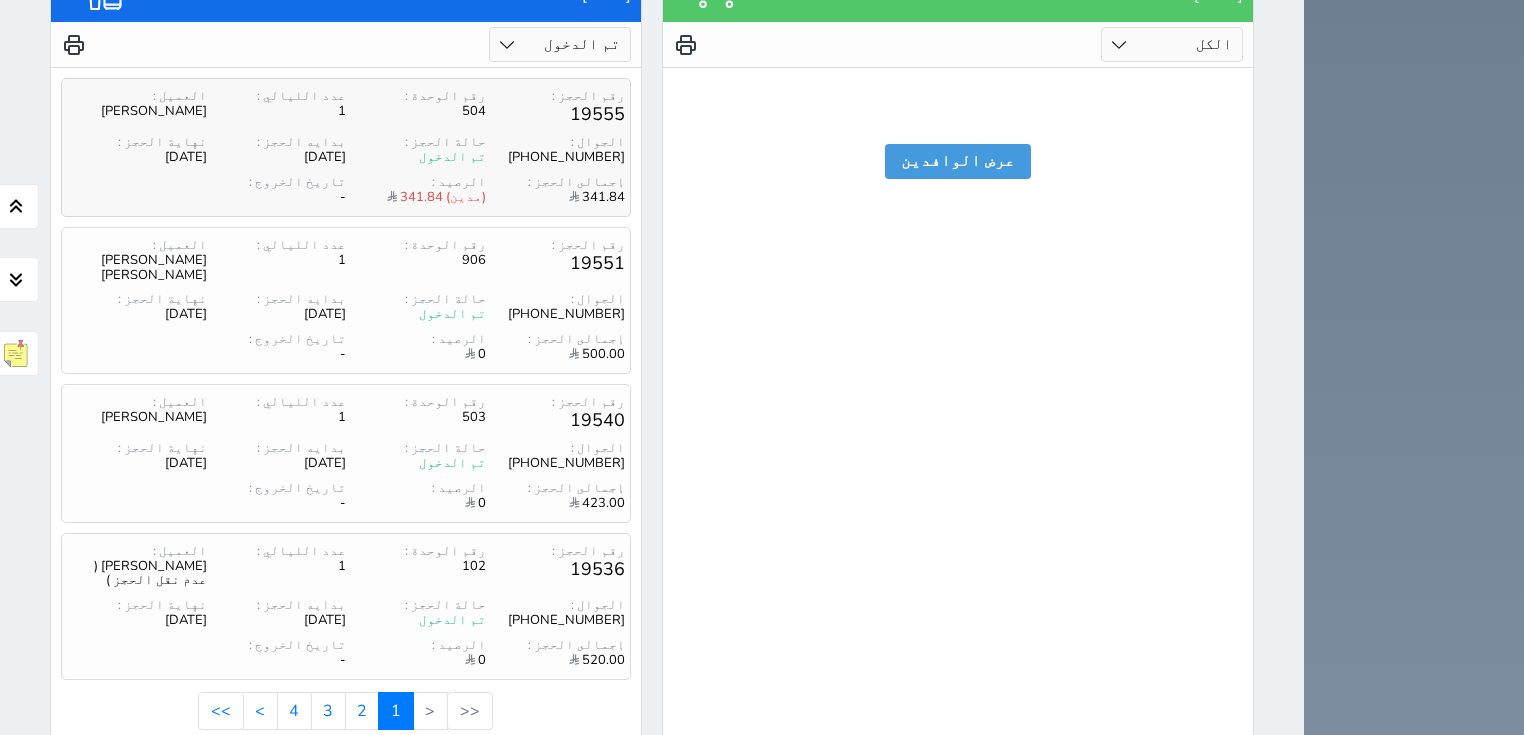 scroll, scrollTop: 2832, scrollLeft: 0, axis: vertical 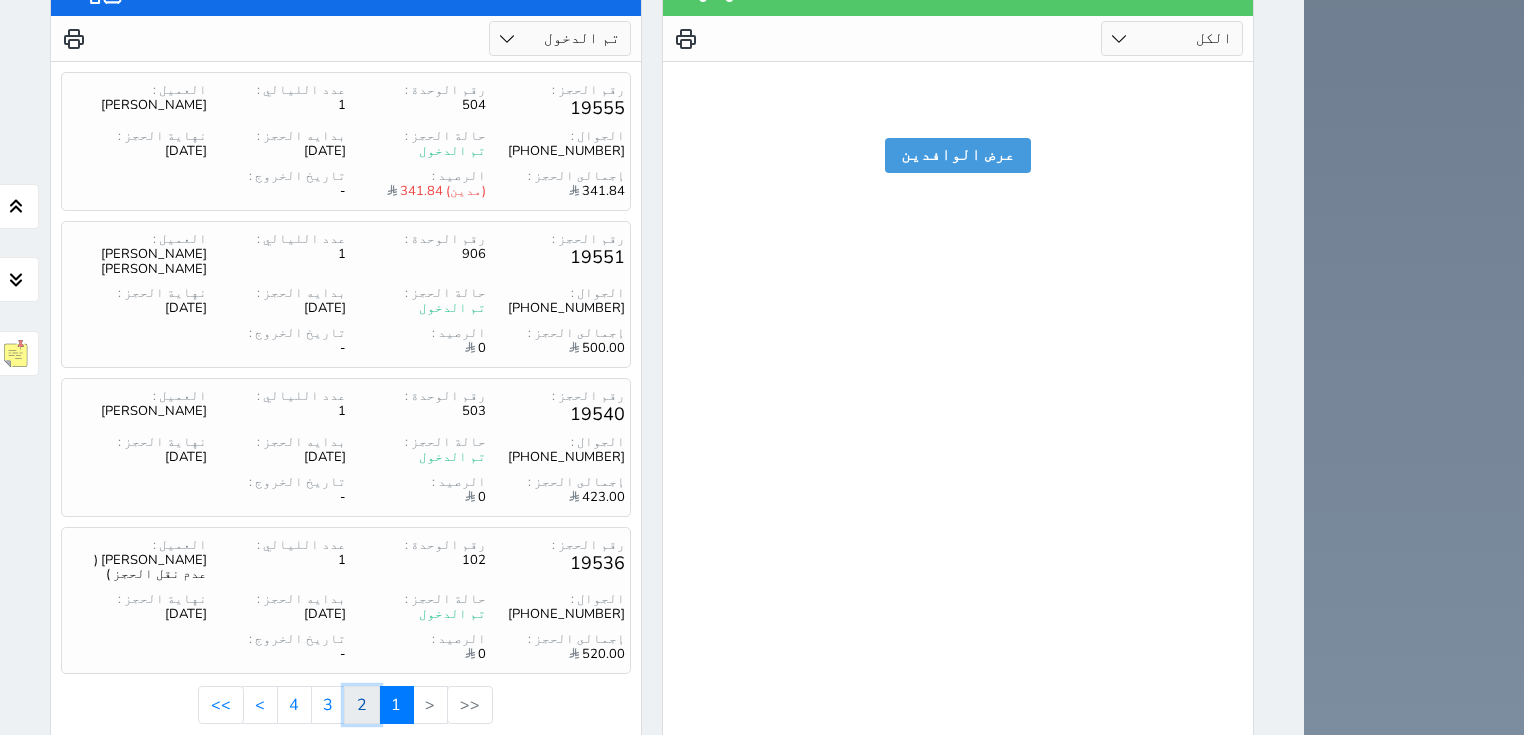 click on "2" at bounding box center (362, 705) 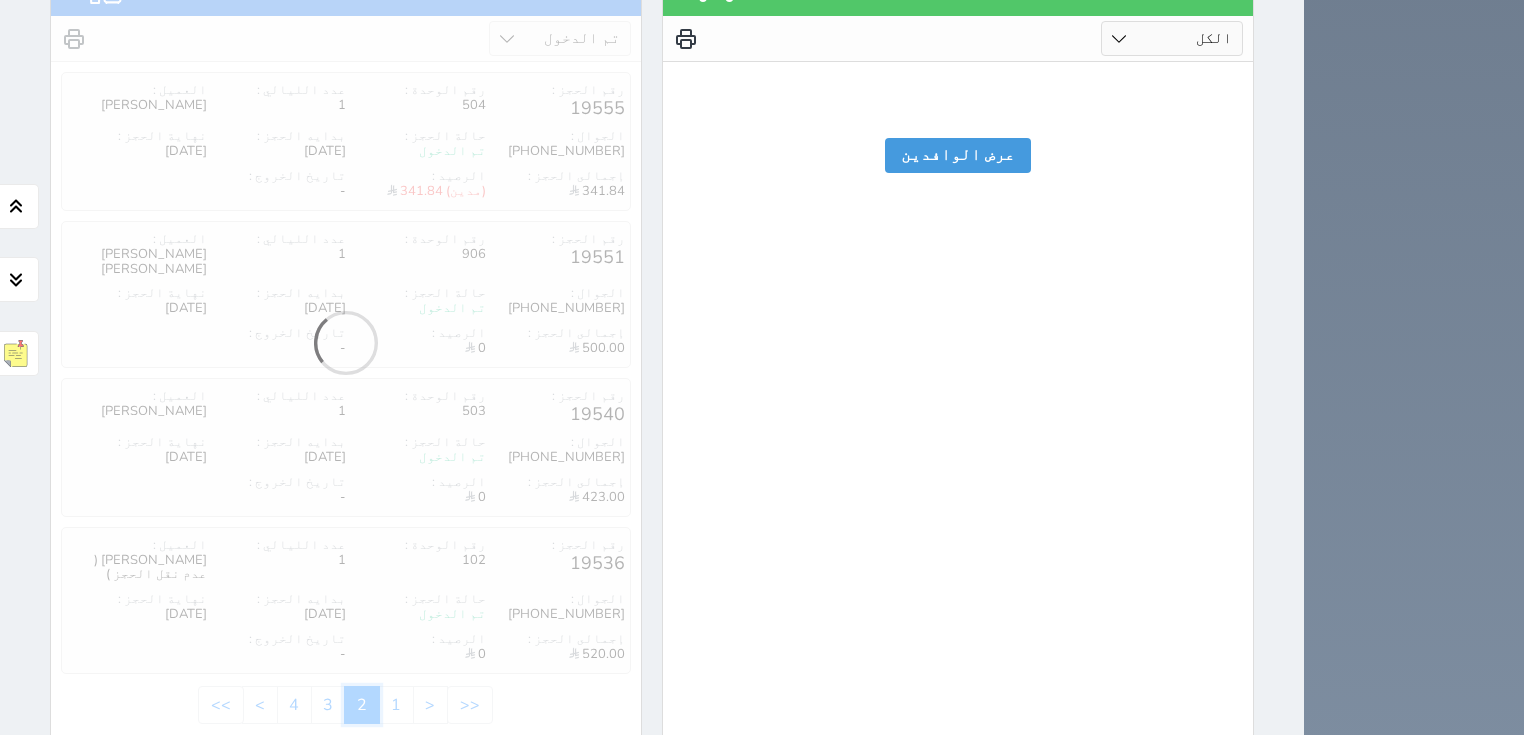 scroll, scrollTop: 2823, scrollLeft: 0, axis: vertical 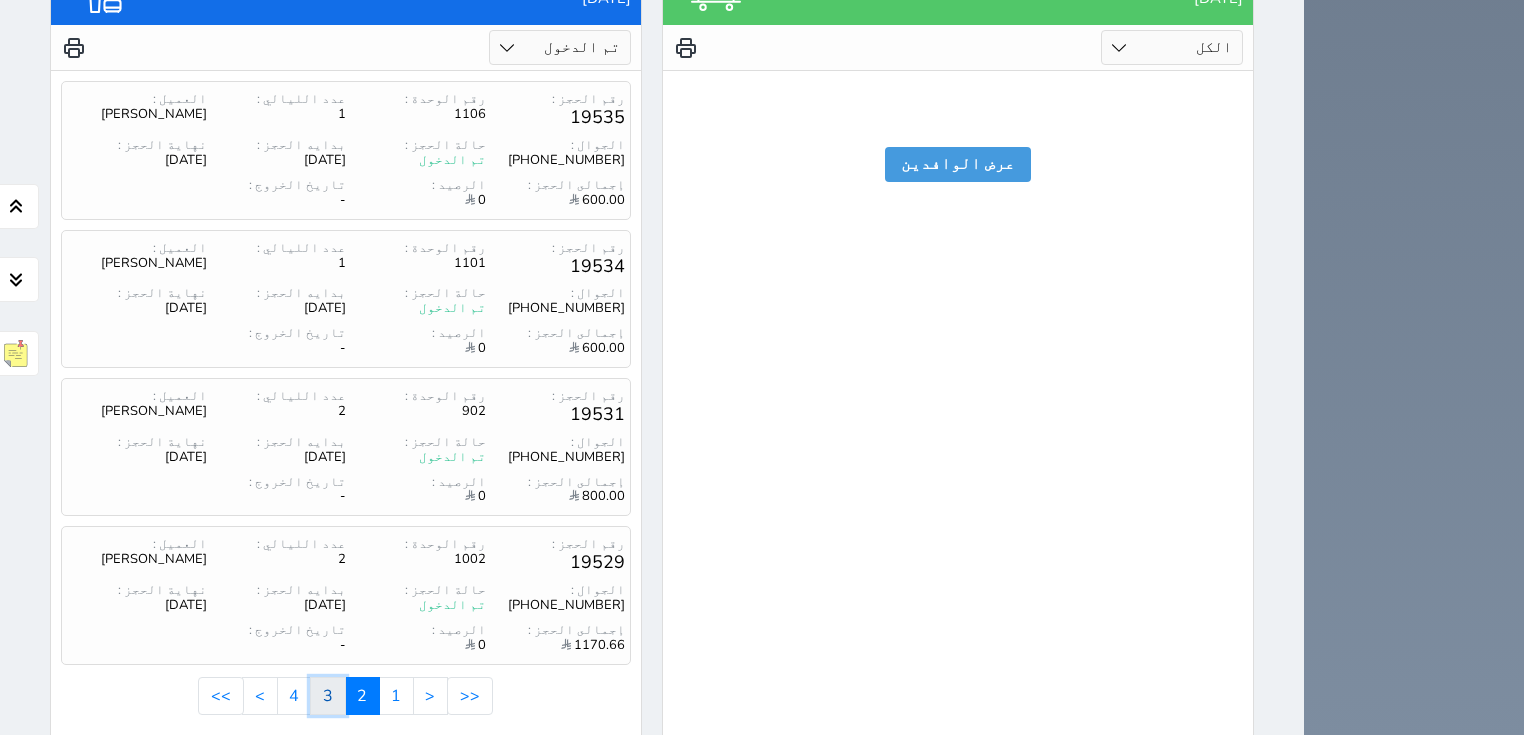 click on "3" at bounding box center [328, 696] 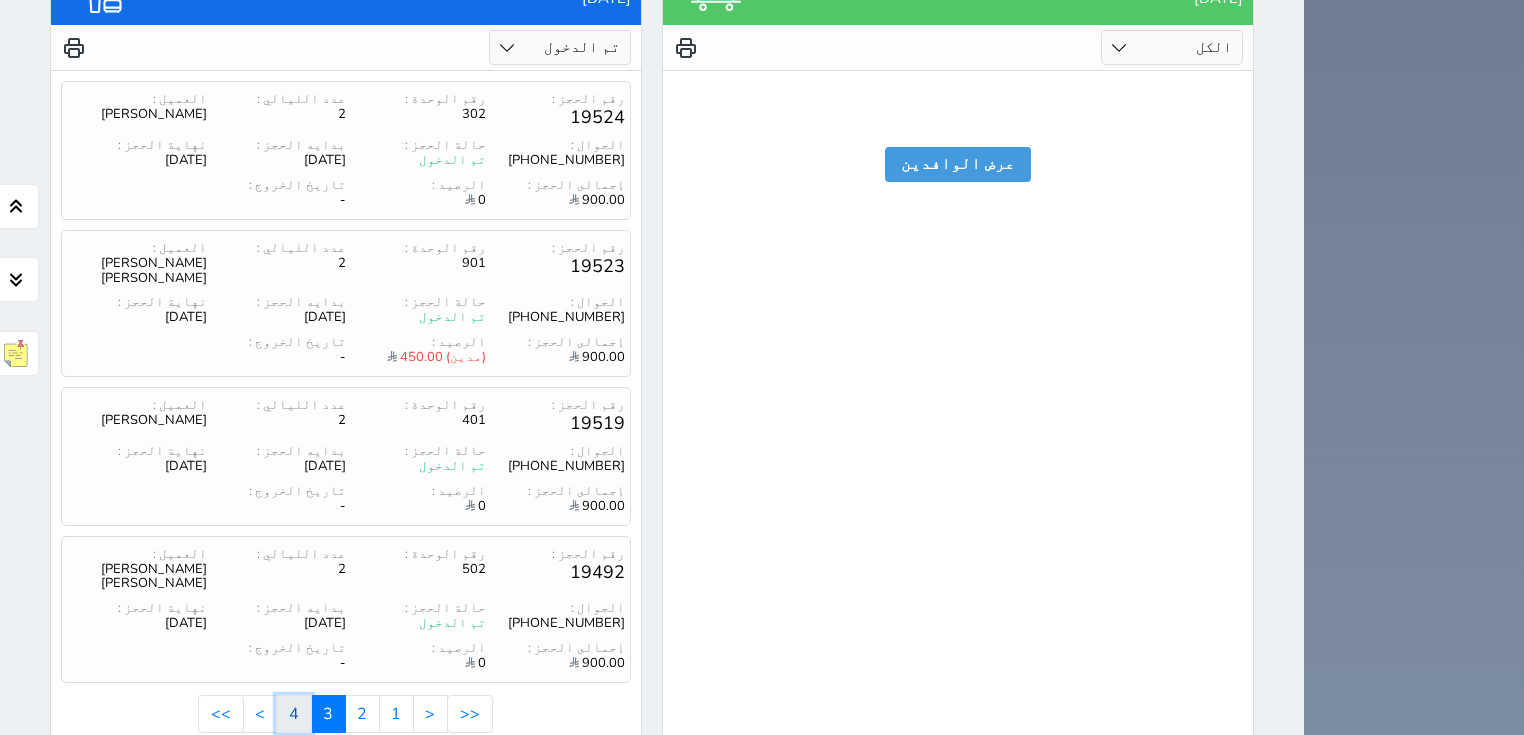 click on "4" at bounding box center [294, 714] 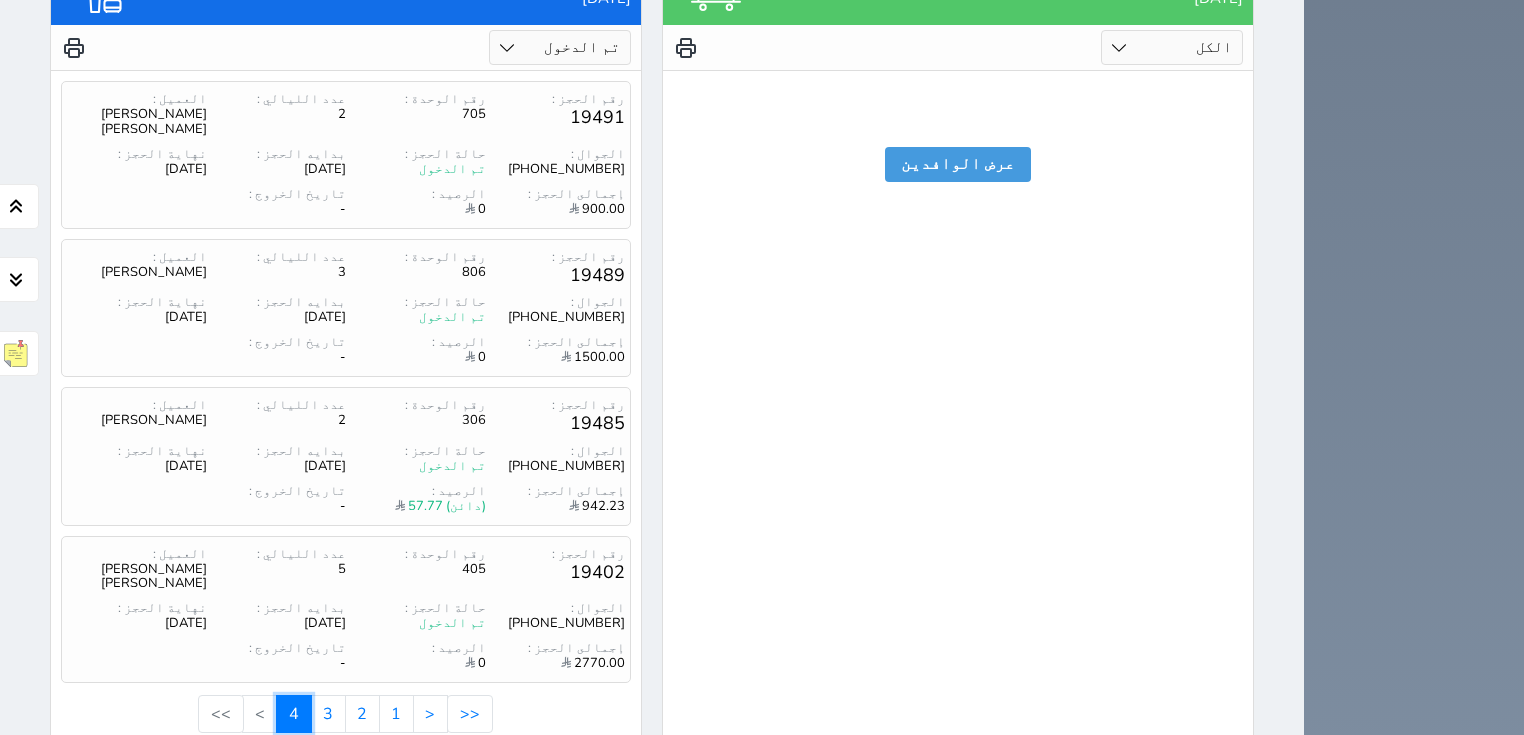 scroll, scrollTop: 2841, scrollLeft: 0, axis: vertical 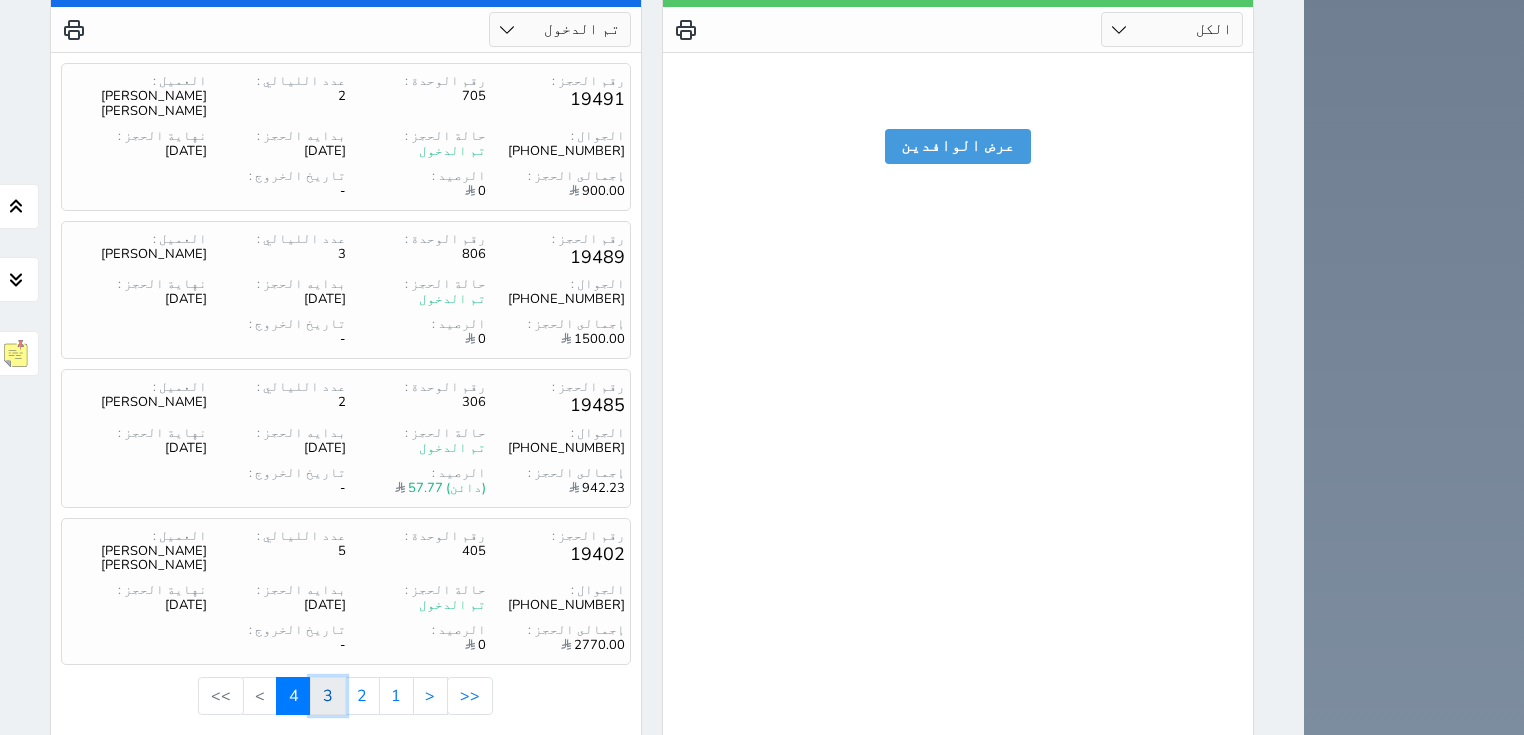click on "3" at bounding box center (328, 696) 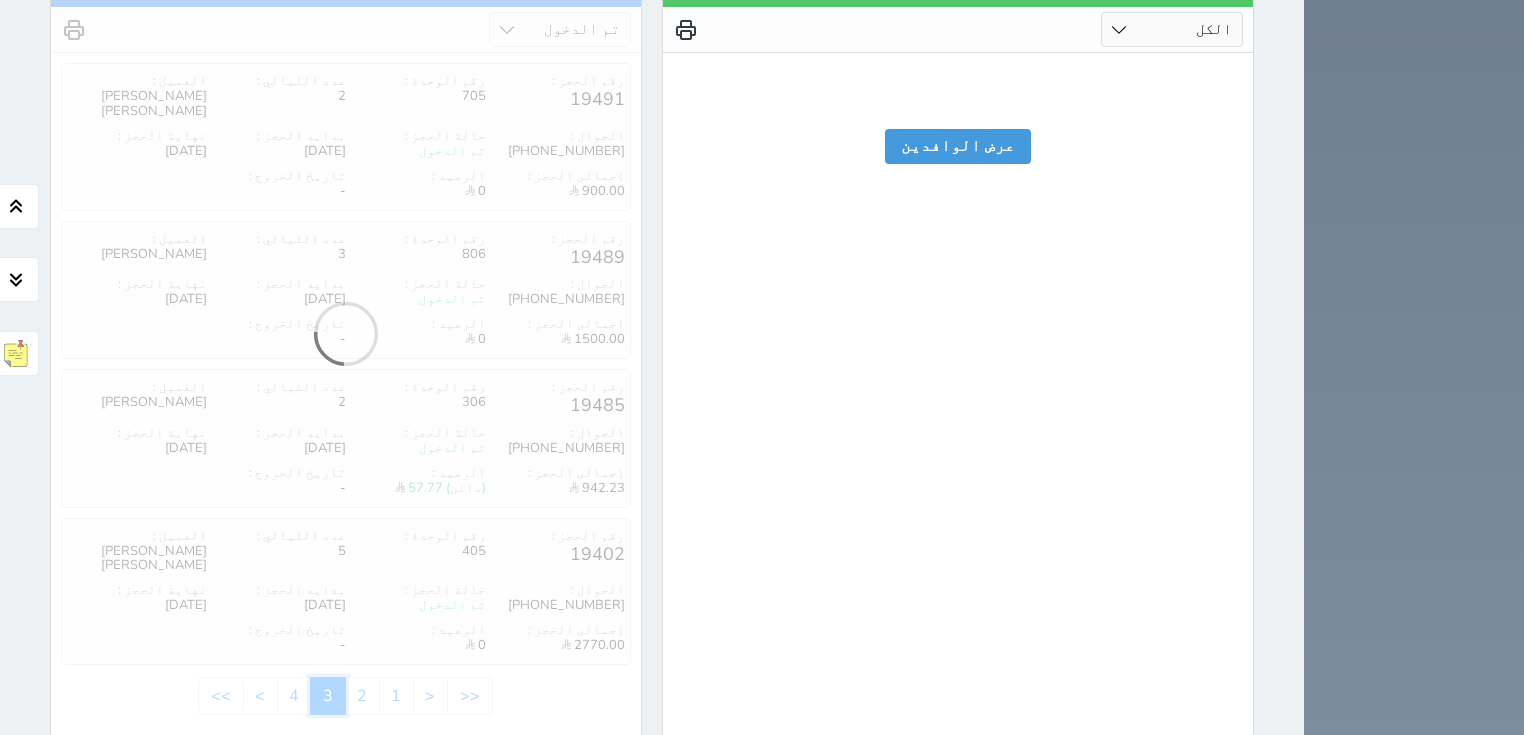 scroll, scrollTop: 2832, scrollLeft: 0, axis: vertical 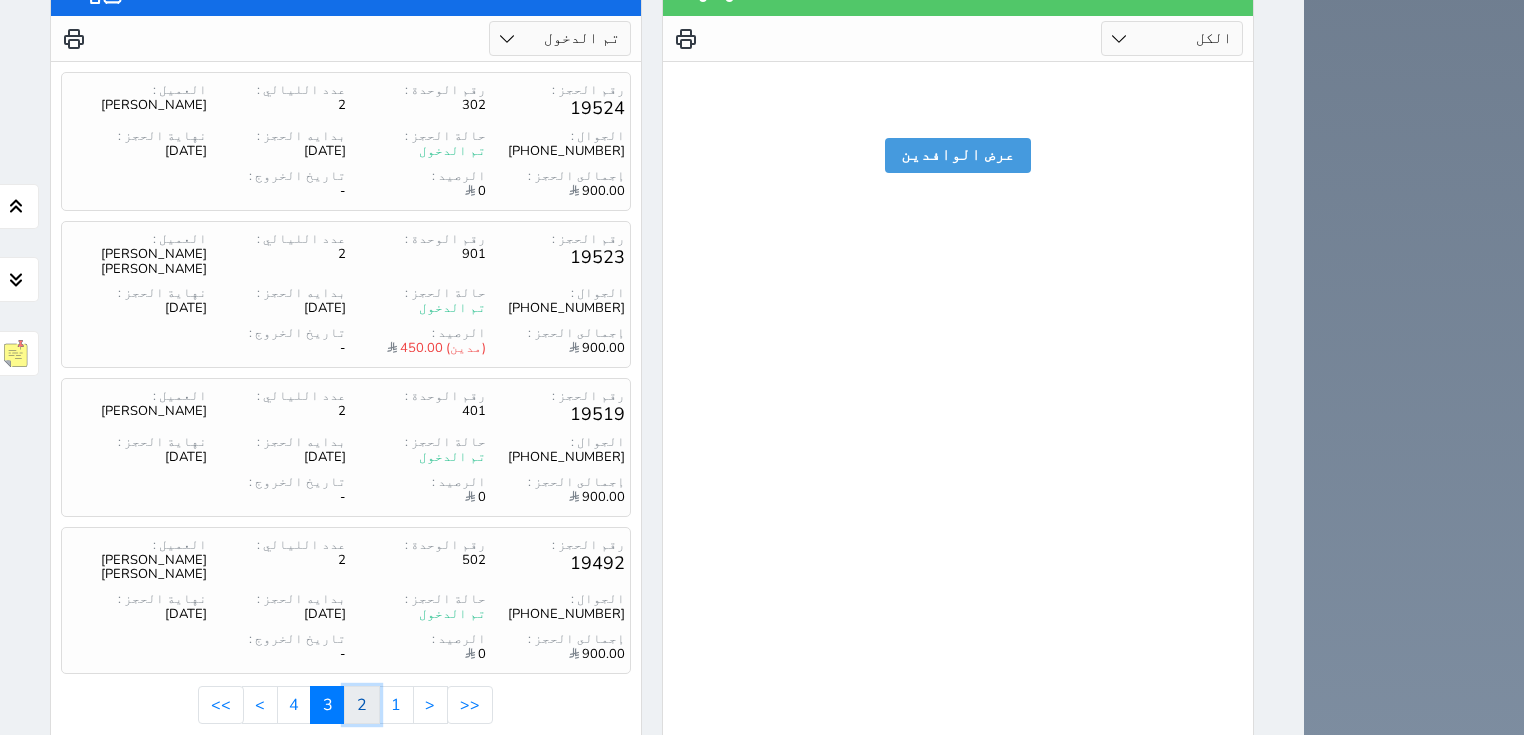 click on "2" at bounding box center [362, 705] 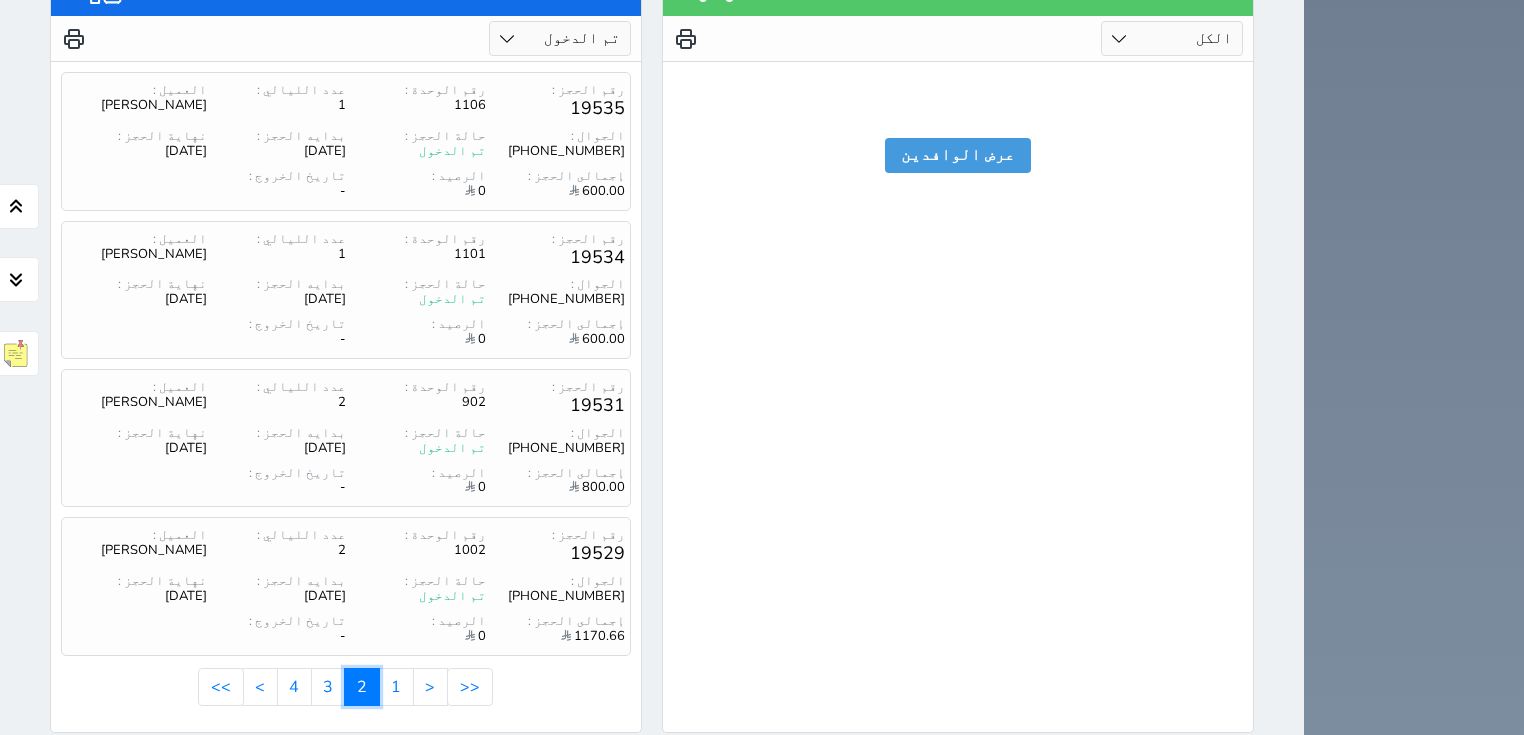 scroll, scrollTop: 2823, scrollLeft: 0, axis: vertical 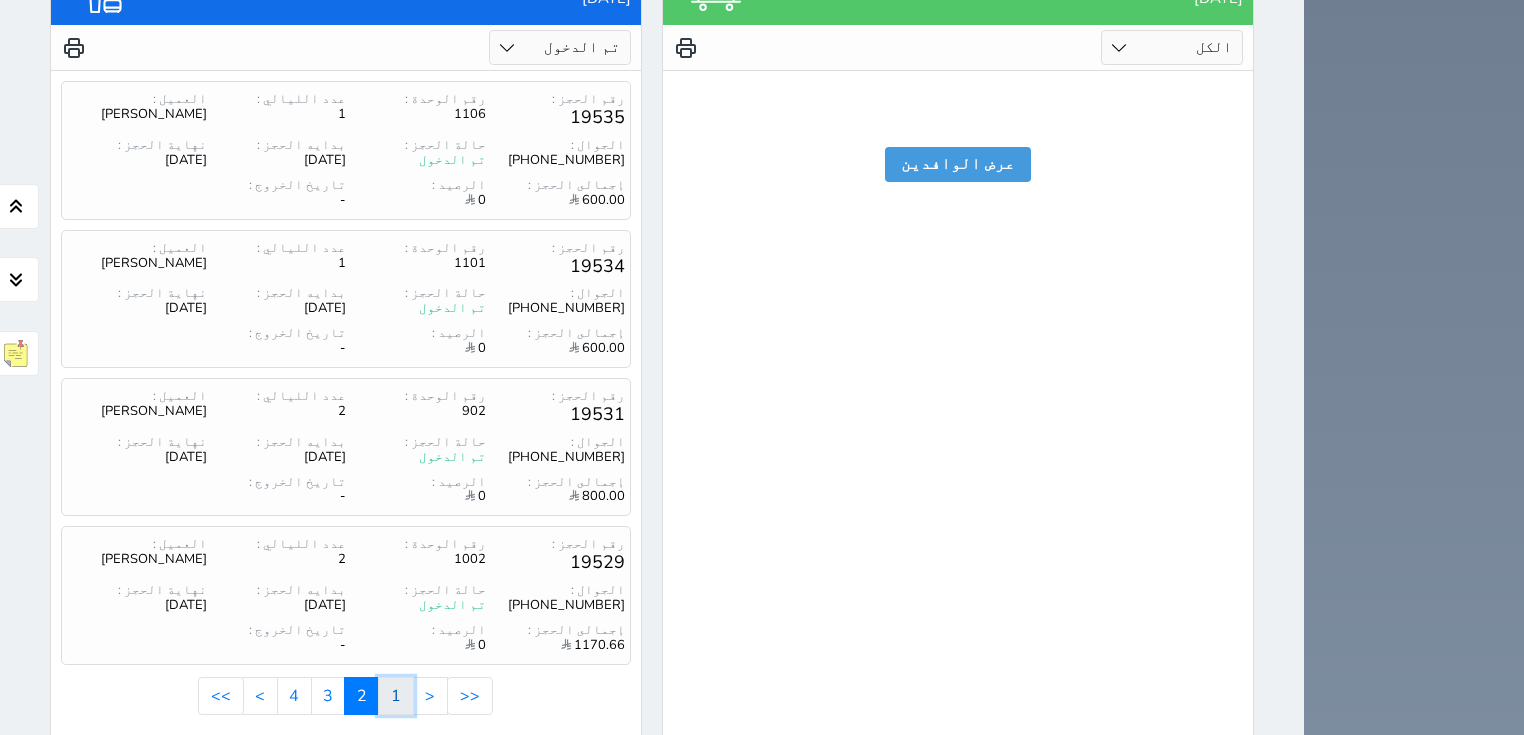 click on "1" at bounding box center [396, 696] 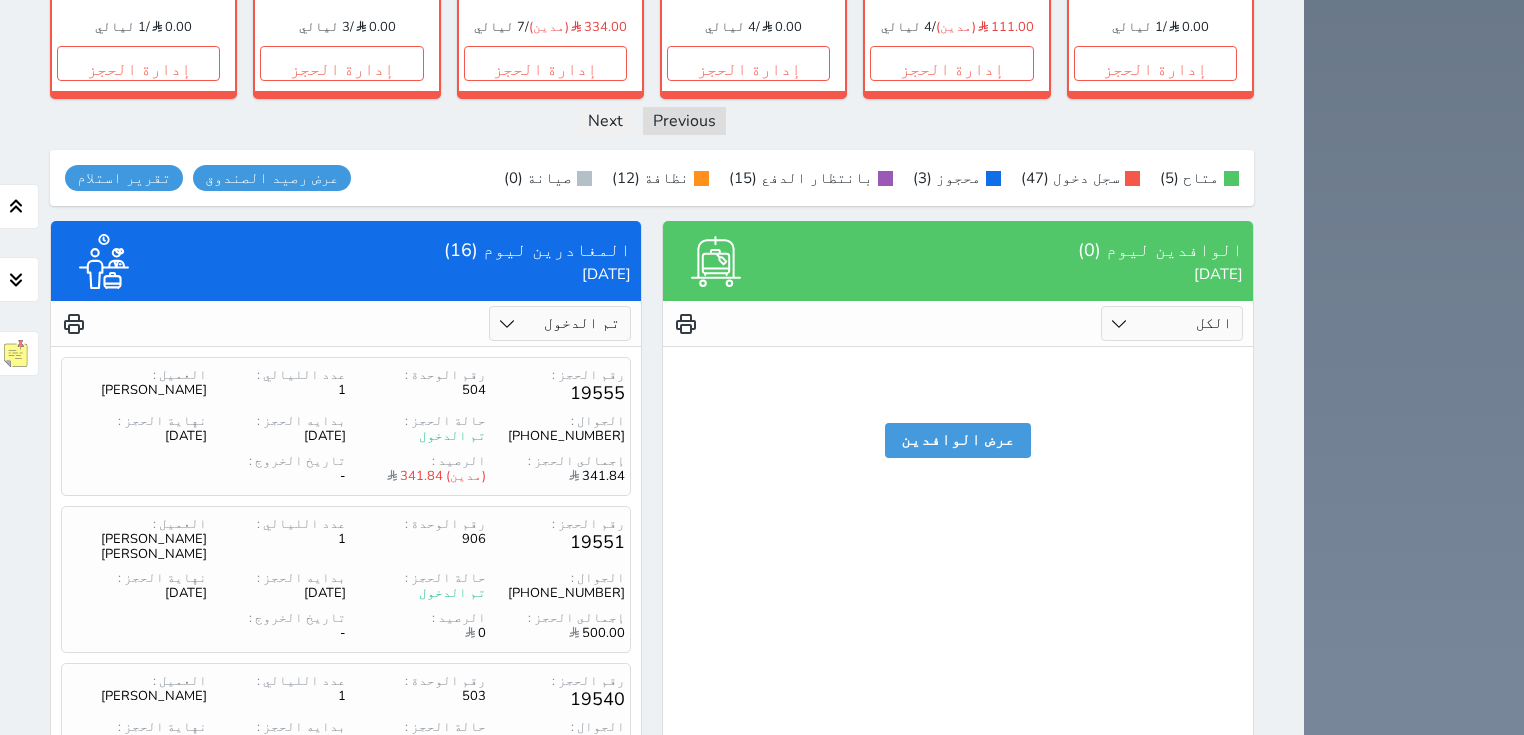 scroll, scrollTop: 2539, scrollLeft: 0, axis: vertical 